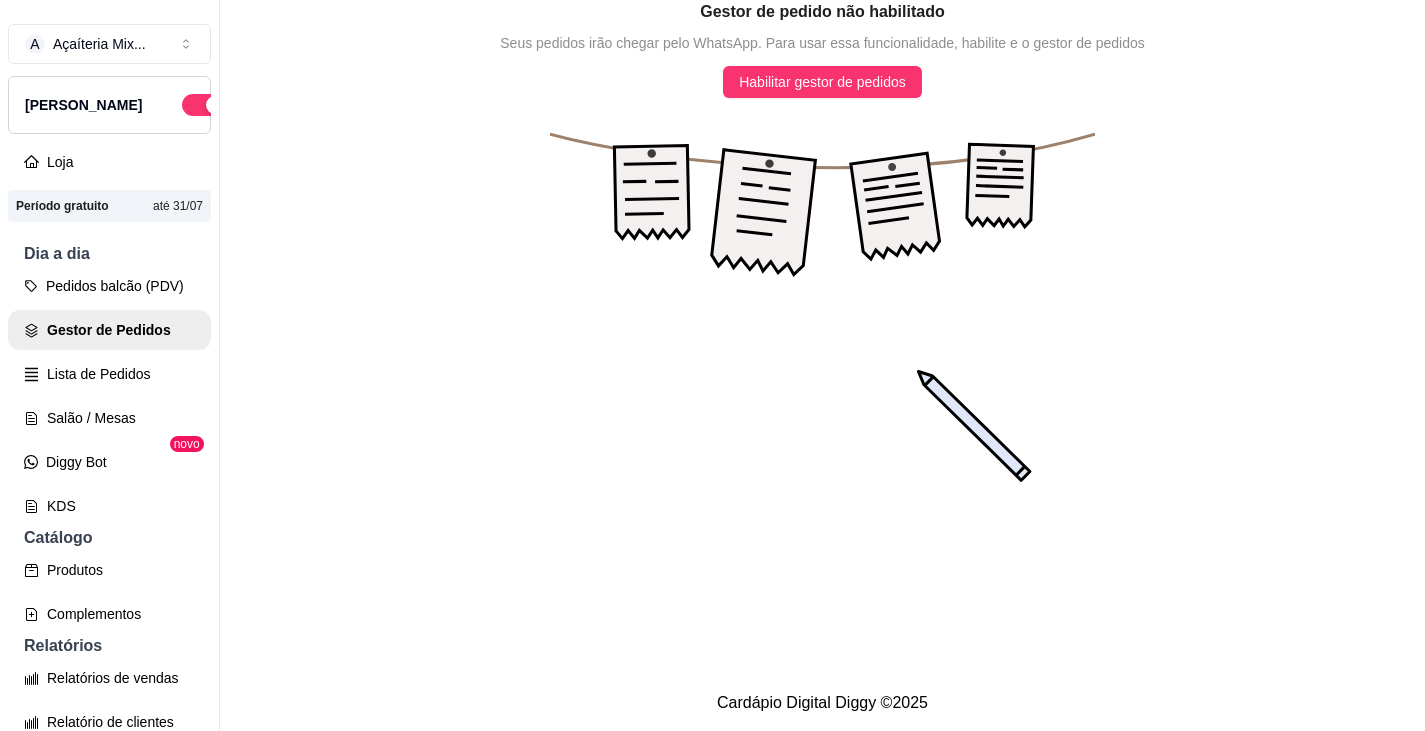 scroll, scrollTop: 0, scrollLeft: 0, axis: both 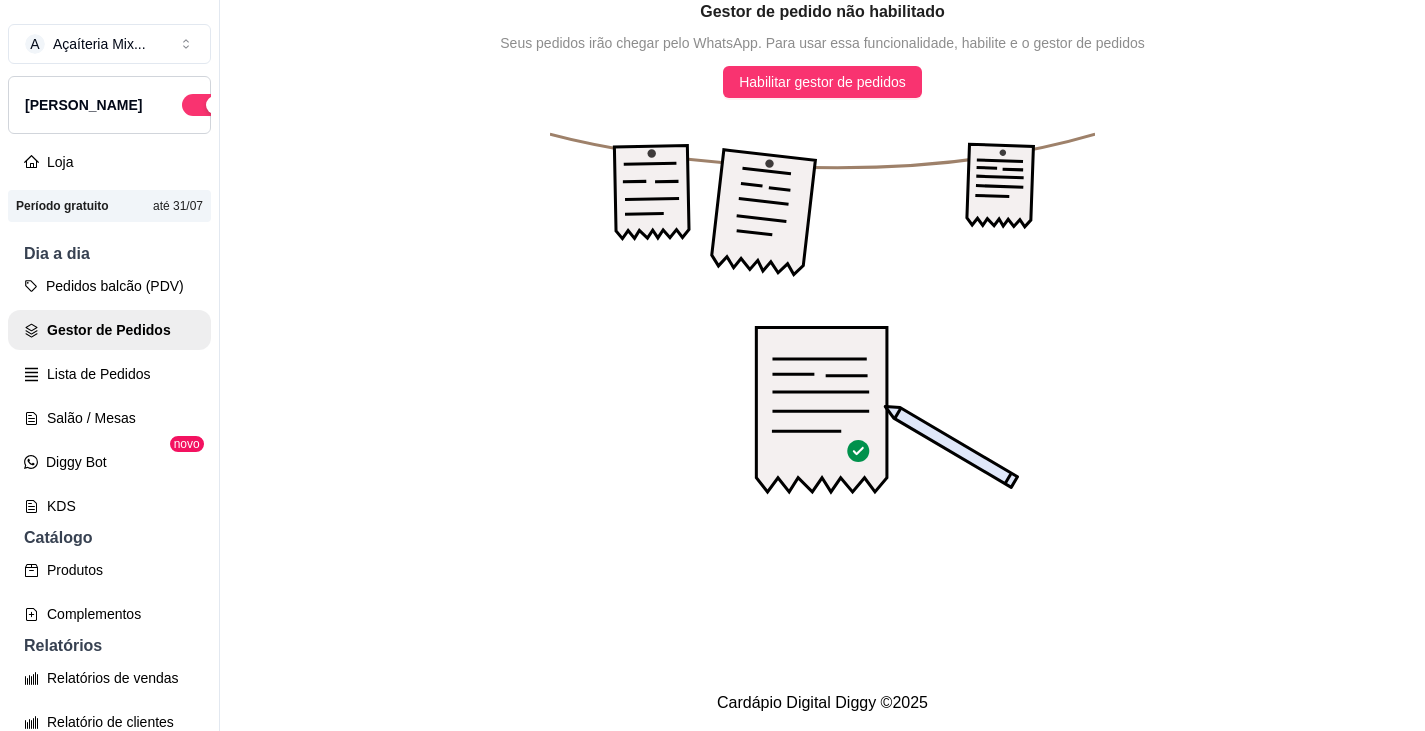 click 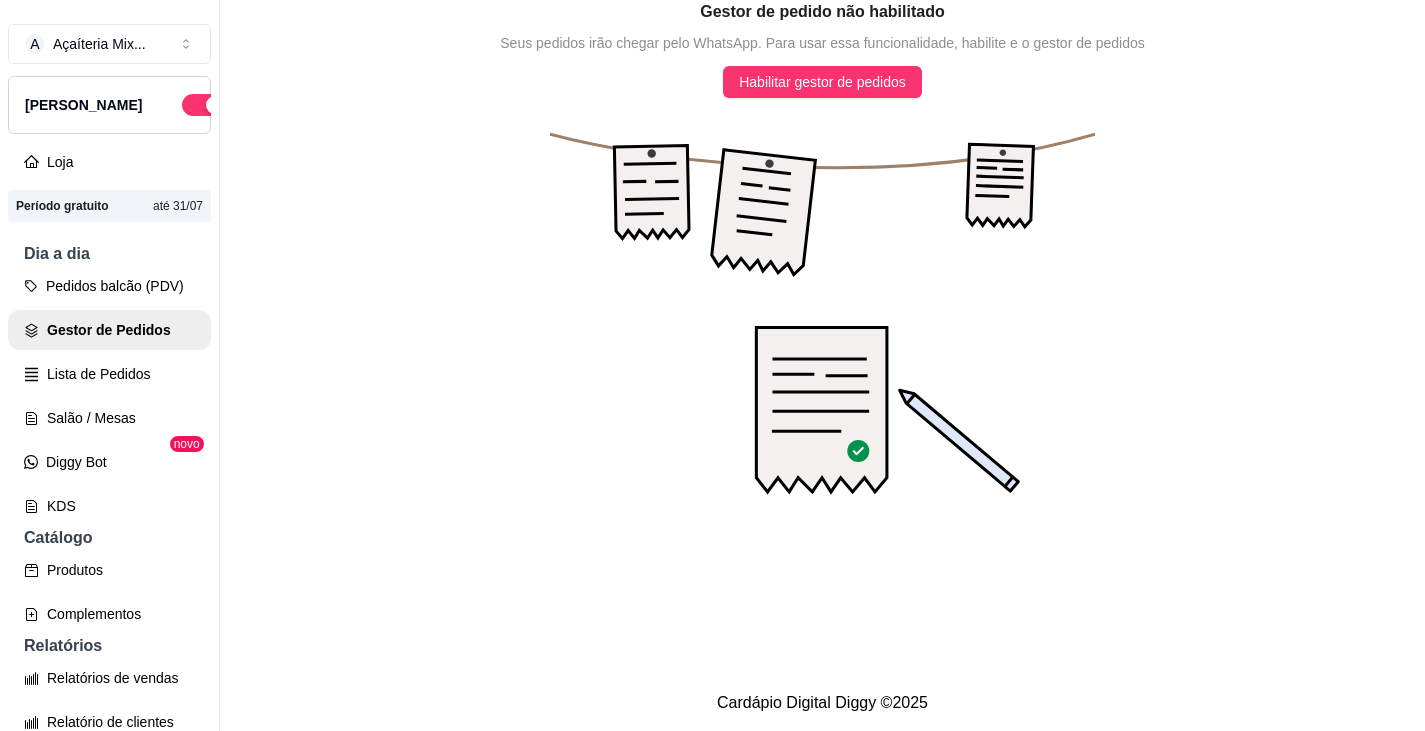 click 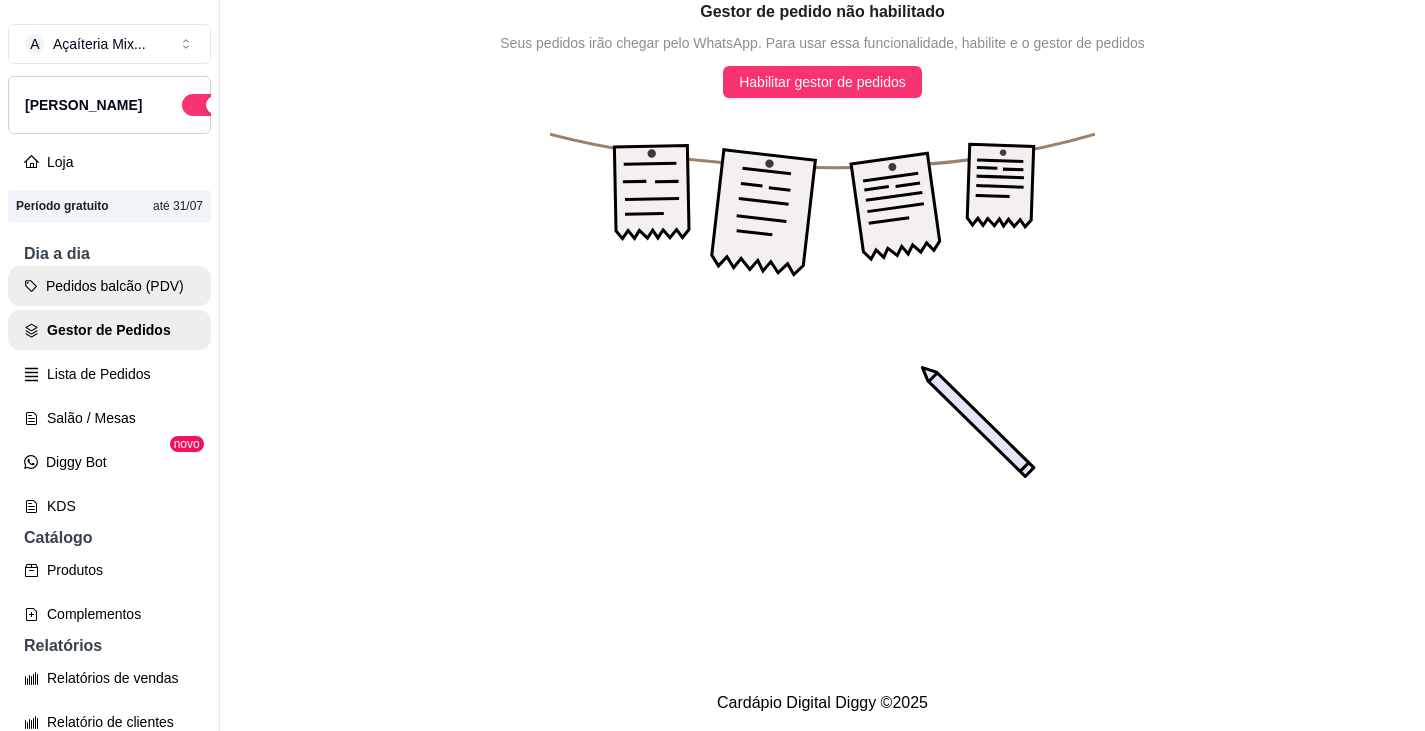 click on "Pedidos balcão (PDV)" at bounding box center (109, 286) 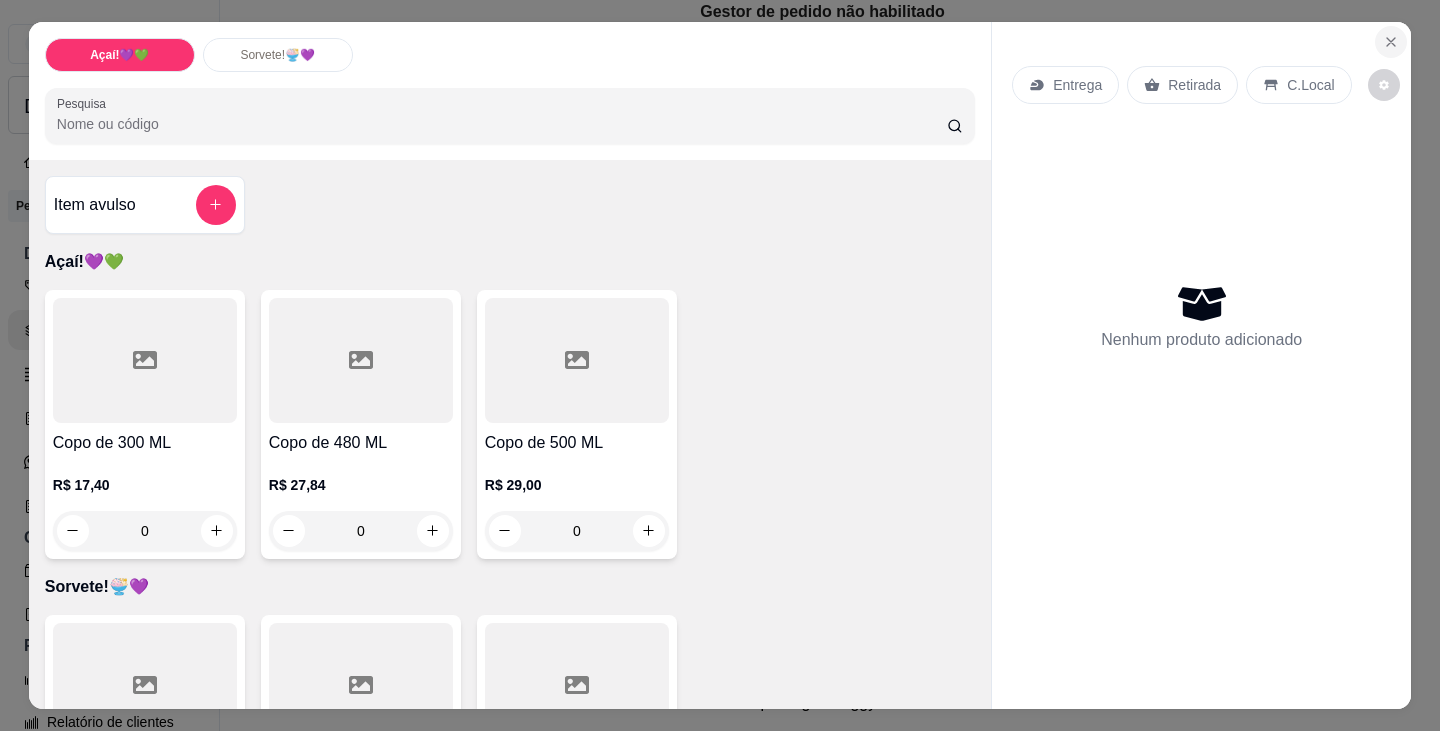 click 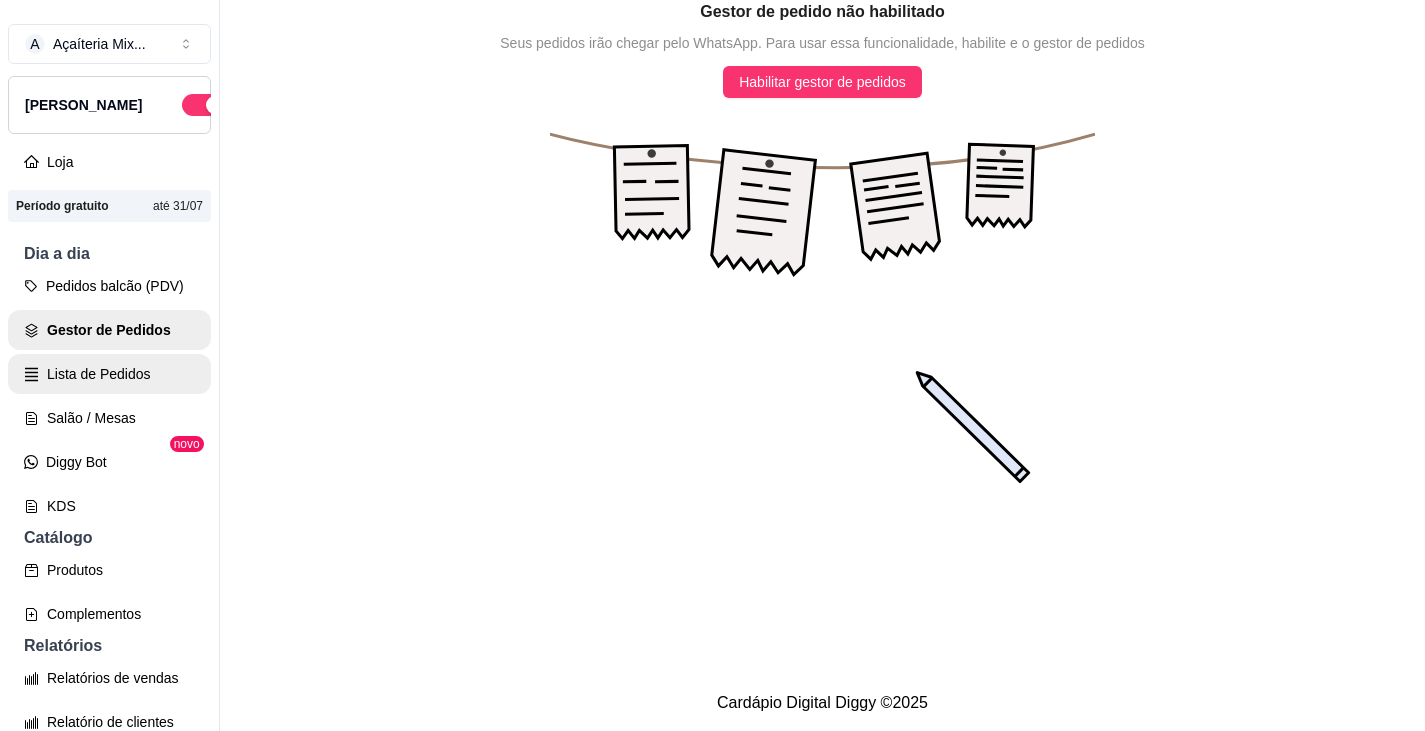 click on "Lista de Pedidos" at bounding box center [109, 374] 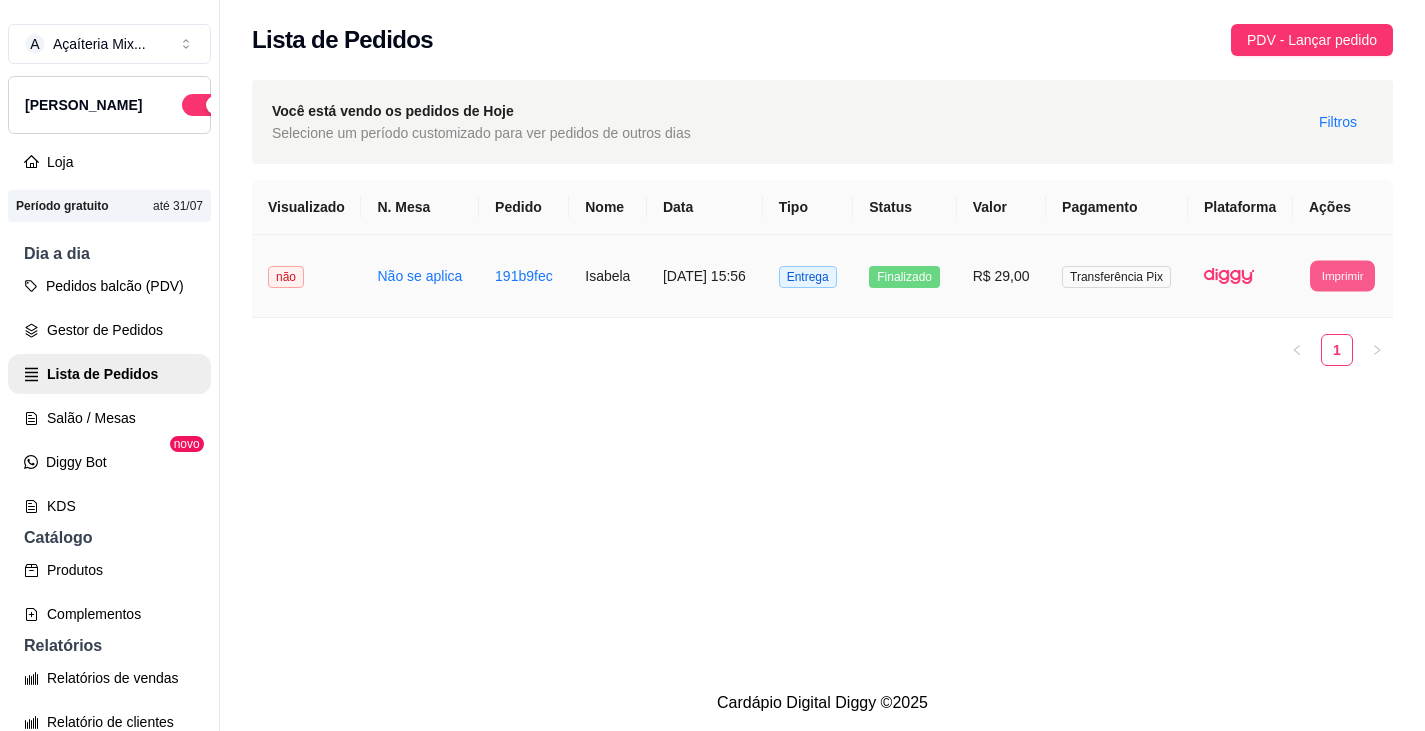 click on "Imprimir" at bounding box center [1342, 275] 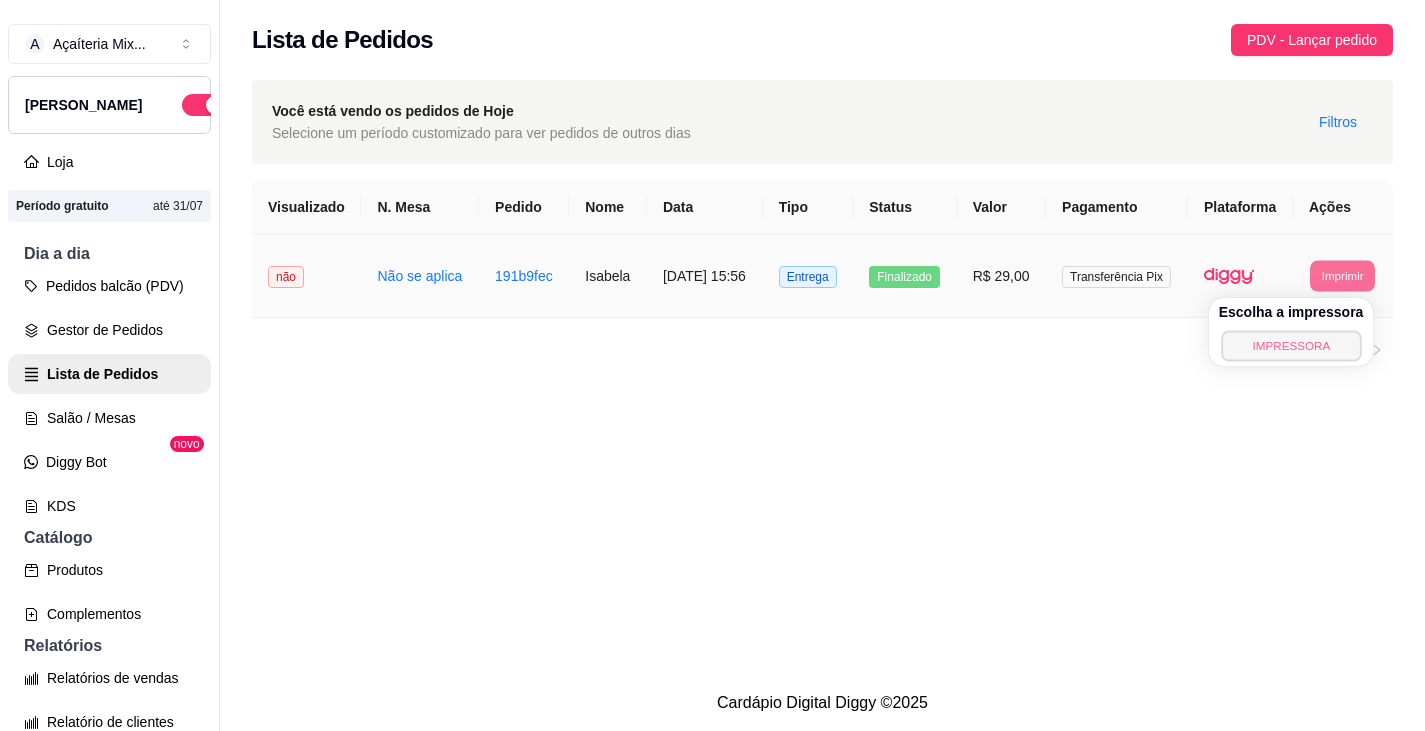 click on "IMPRESSORA" at bounding box center [1291, 345] 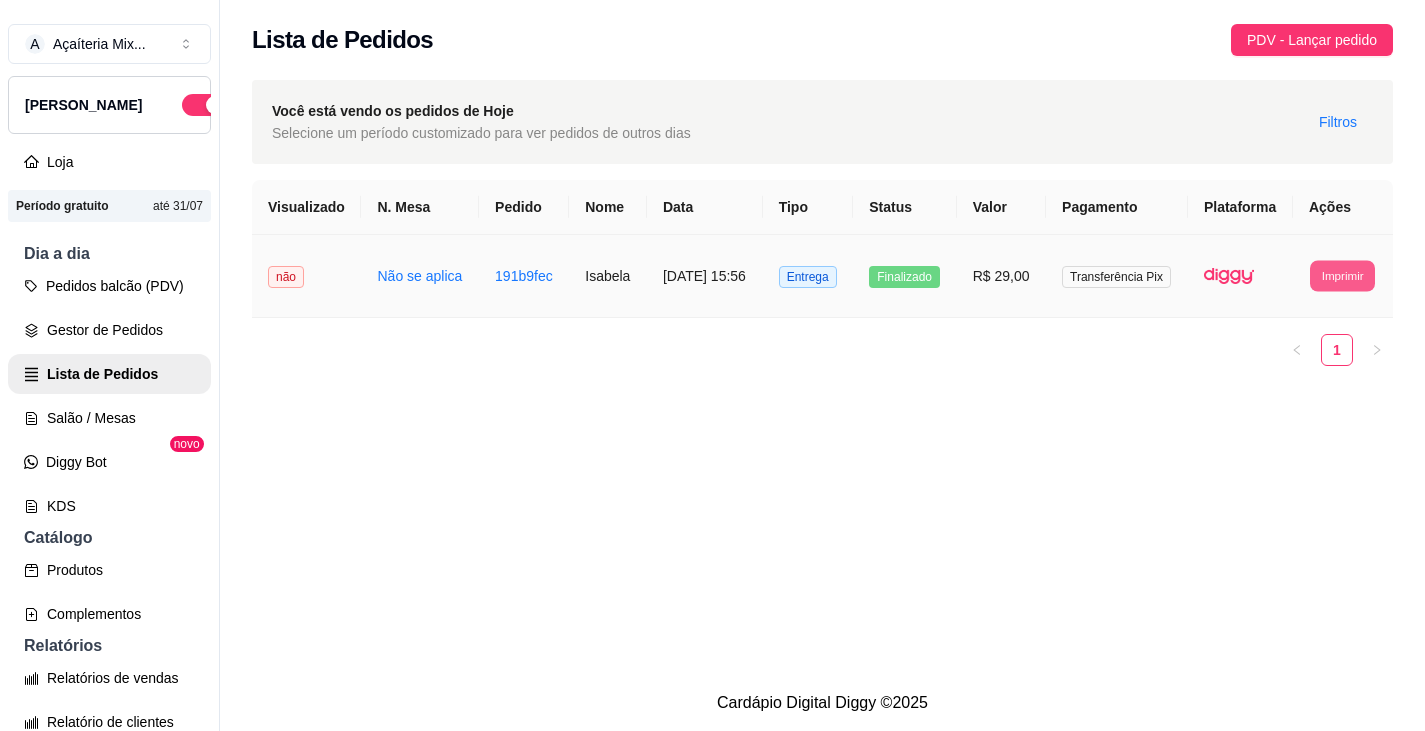 click on "Imprimir" at bounding box center [1342, 275] 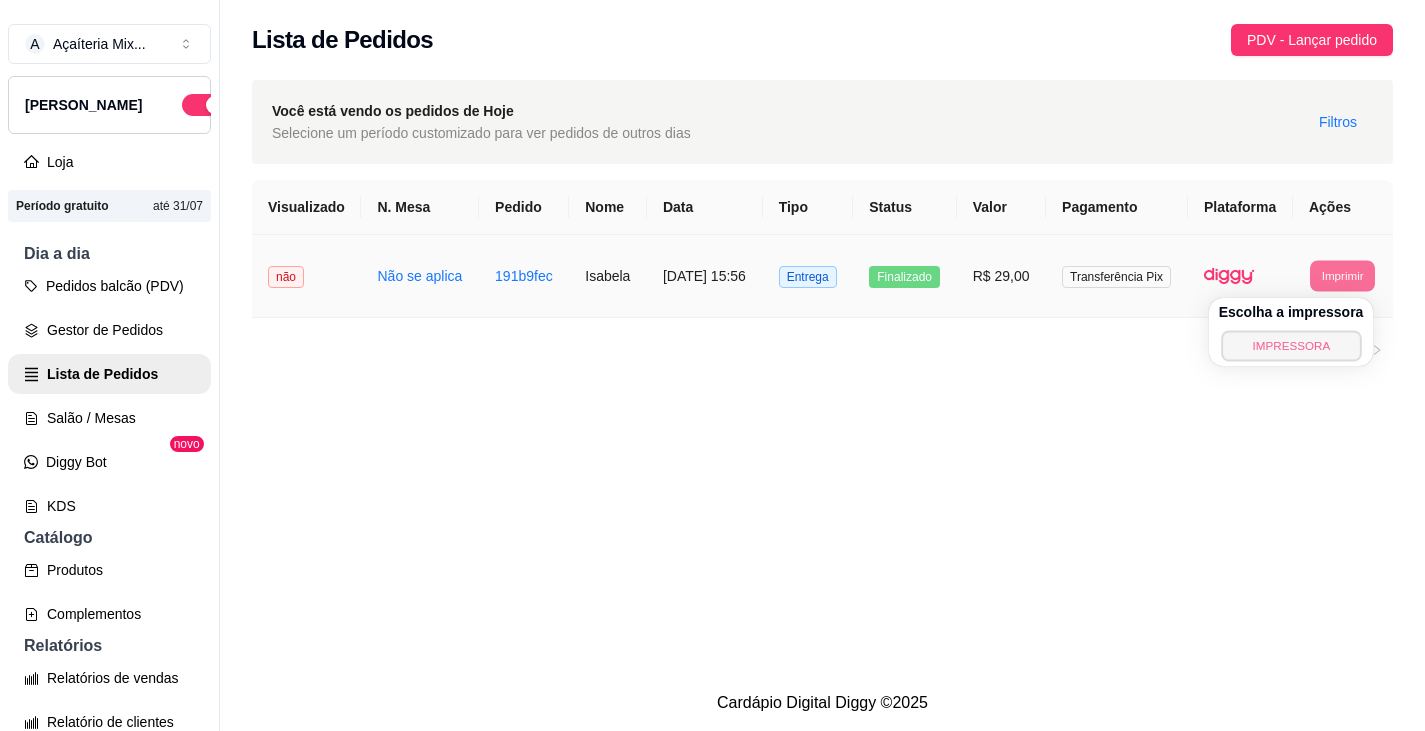 click on "IMPRESSORA" at bounding box center (1291, 345) 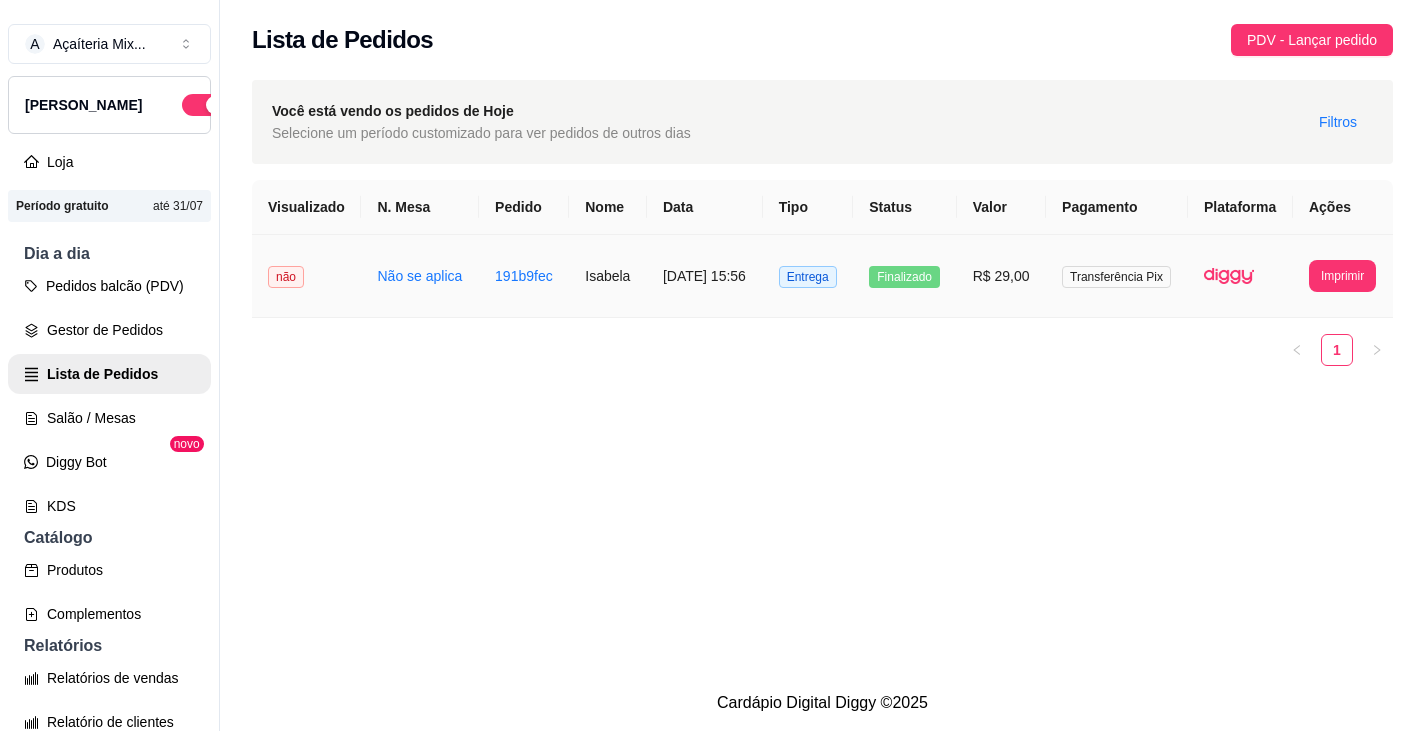 click on "Não se aplica" at bounding box center [420, 276] 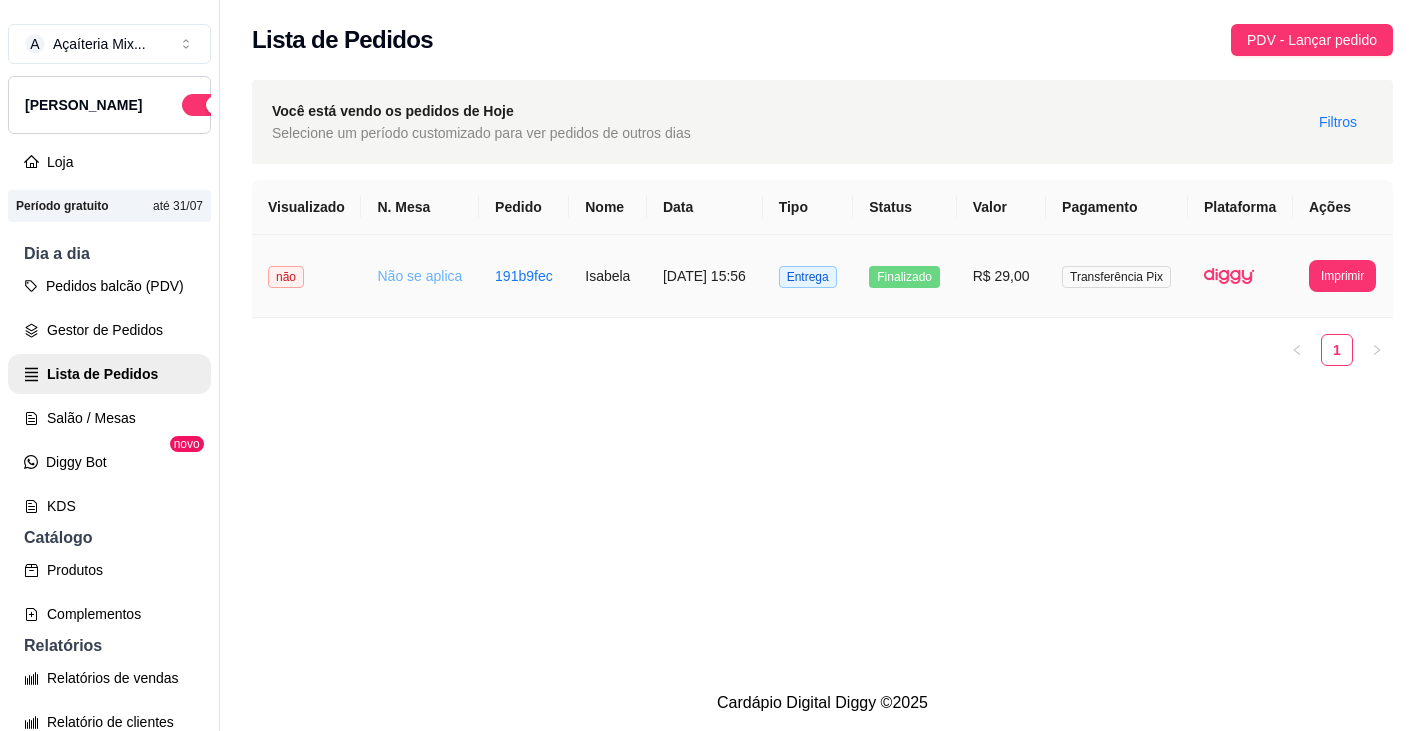 click on "Não se aplica" at bounding box center (419, 276) 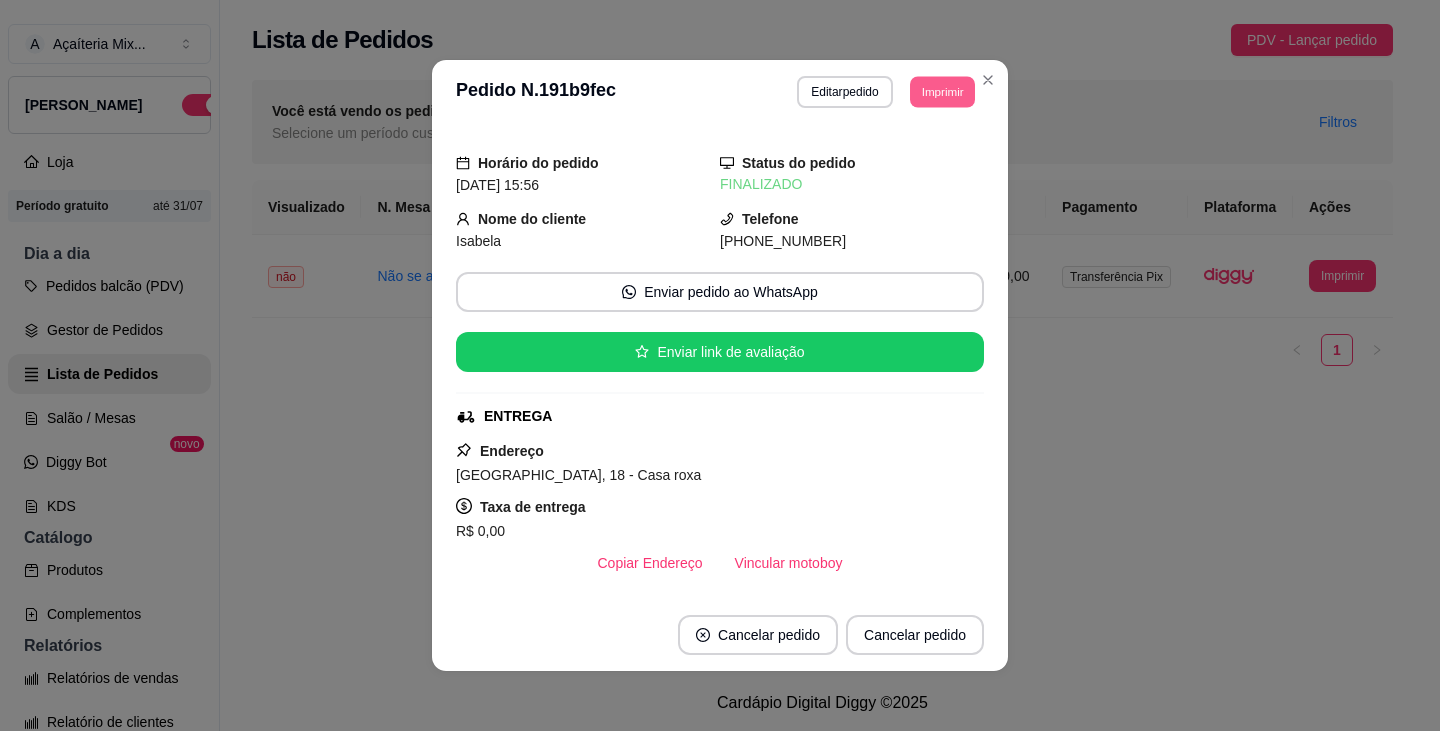 click on "Imprimir" at bounding box center [942, 91] 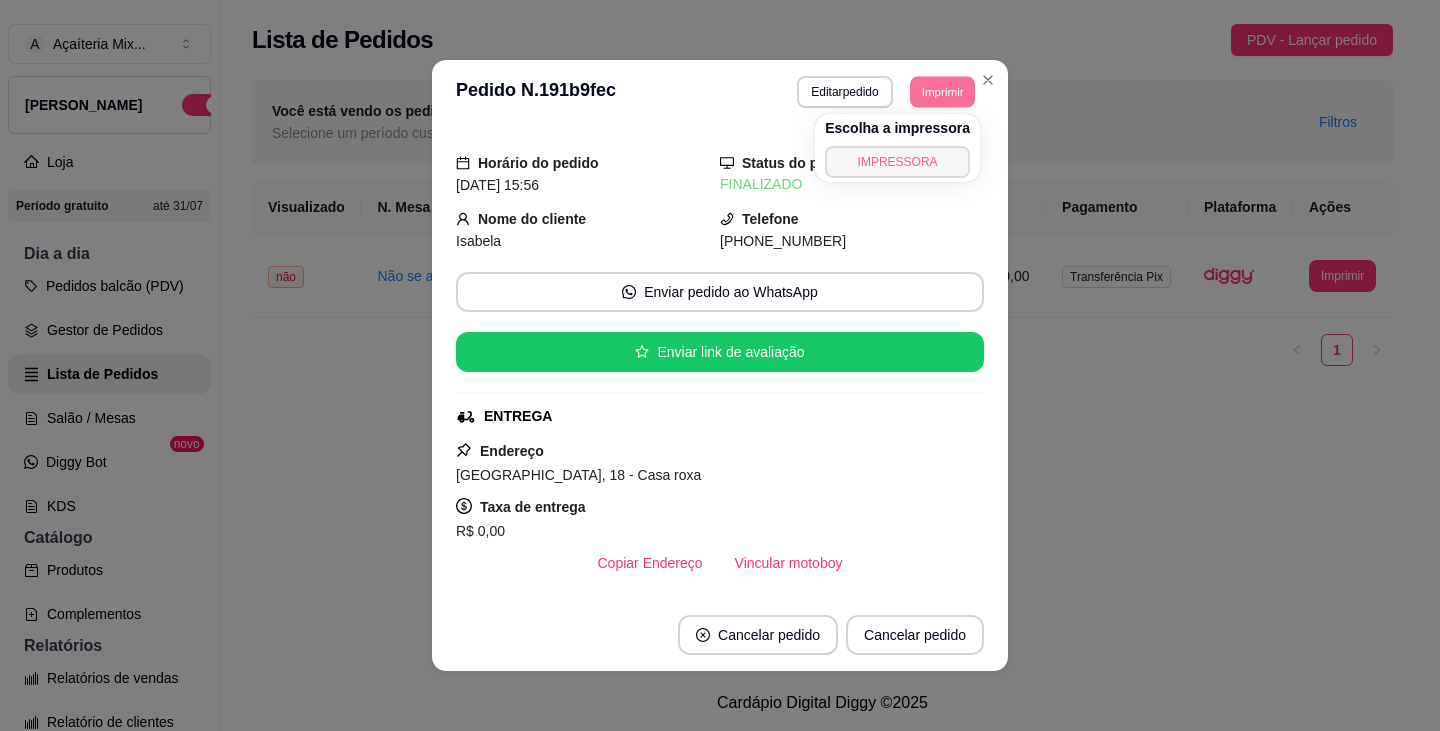 click on "IMPRESSORA" at bounding box center (897, 162) 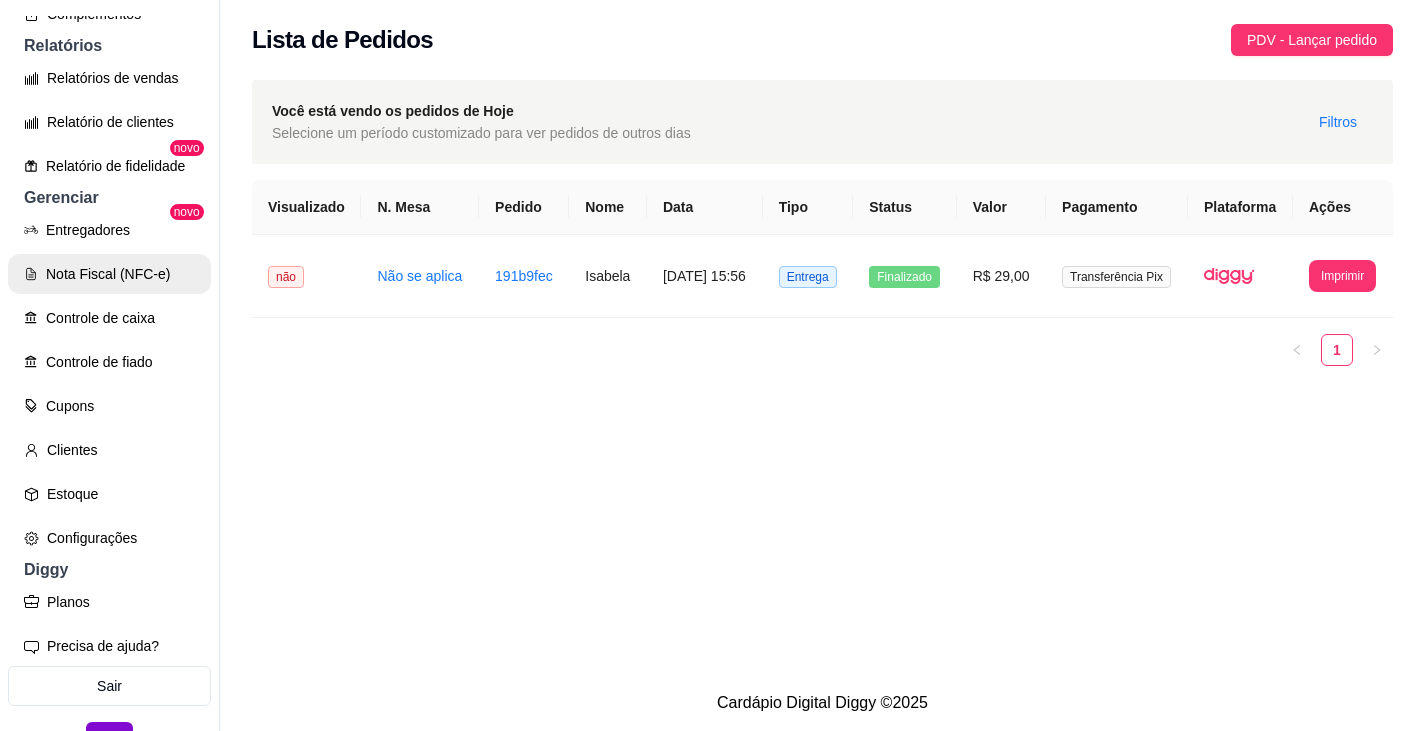 scroll, scrollTop: 639, scrollLeft: 0, axis: vertical 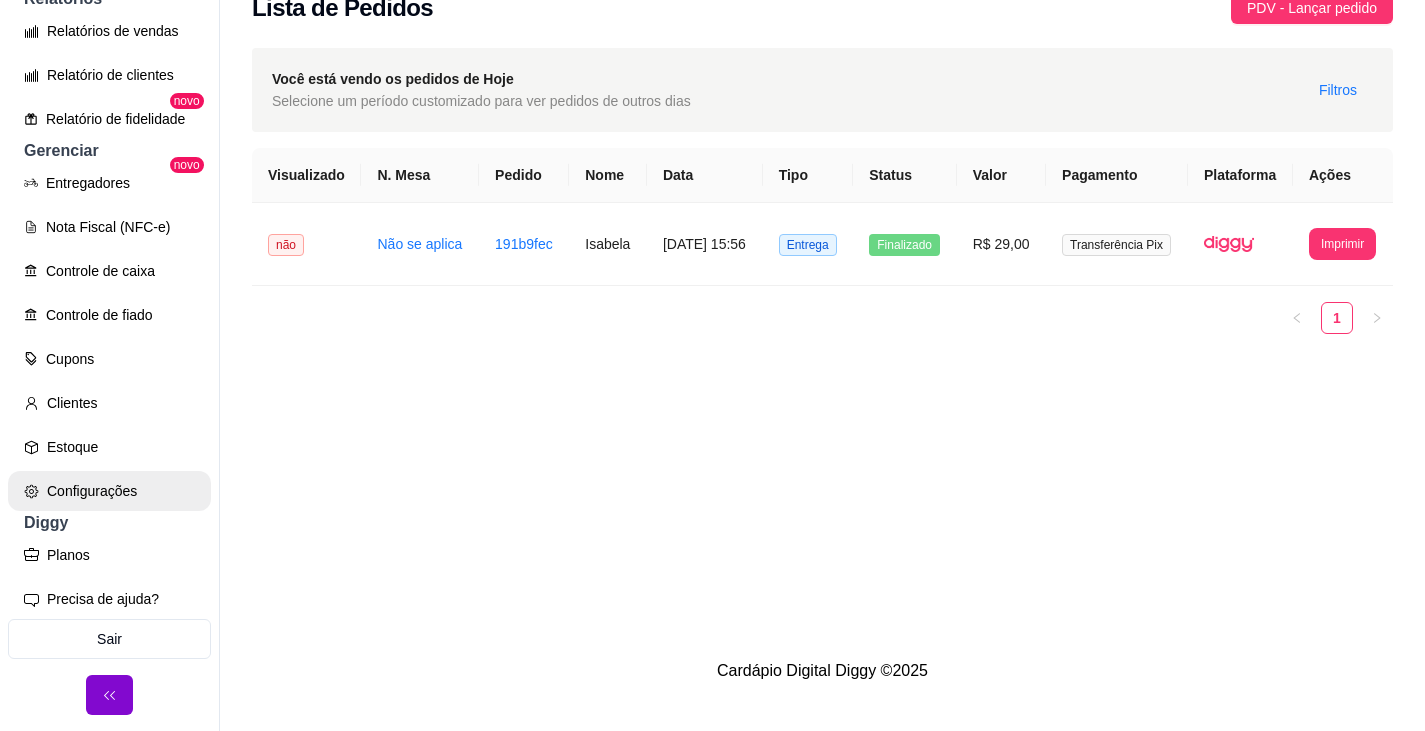 click on "Configurações" at bounding box center (109, 491) 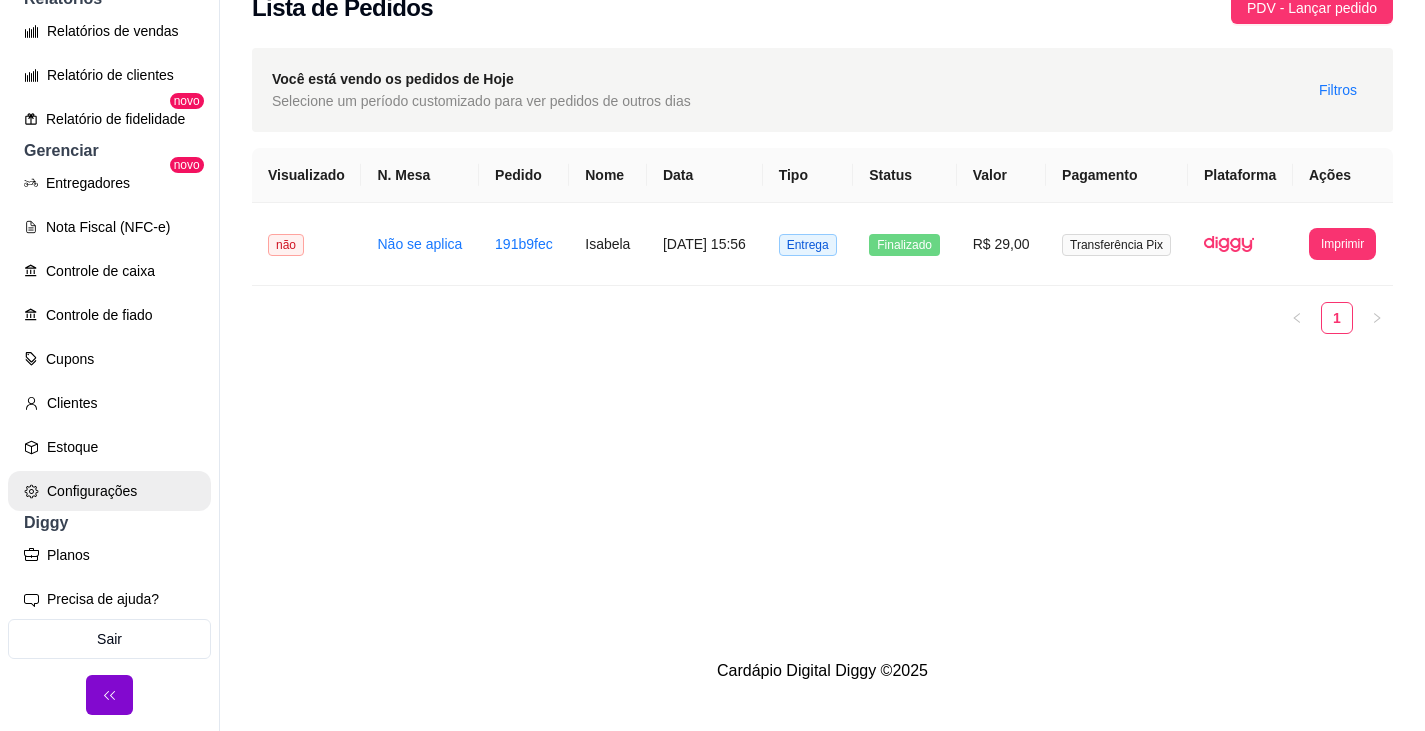 scroll, scrollTop: 0, scrollLeft: 0, axis: both 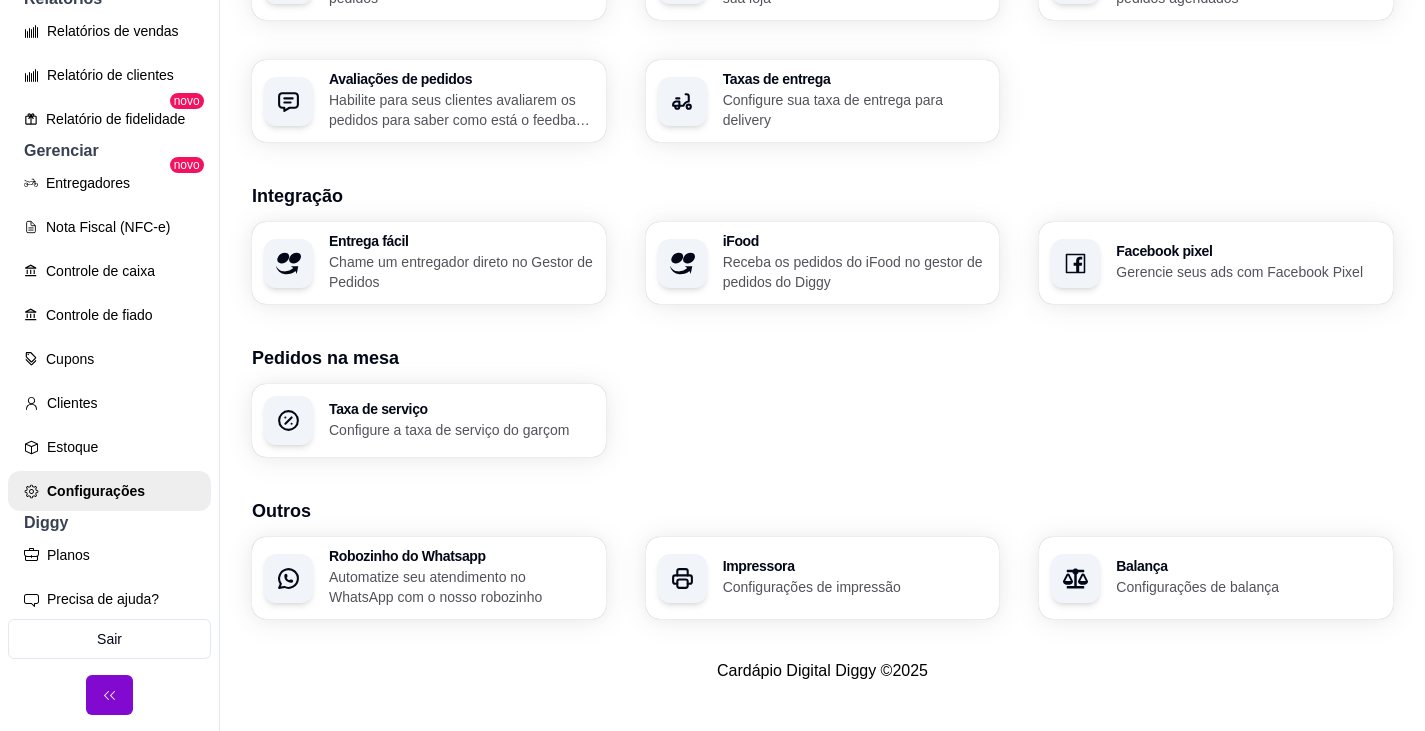 click on "Cardápio Digital Diggy © 2025" at bounding box center [822, 671] 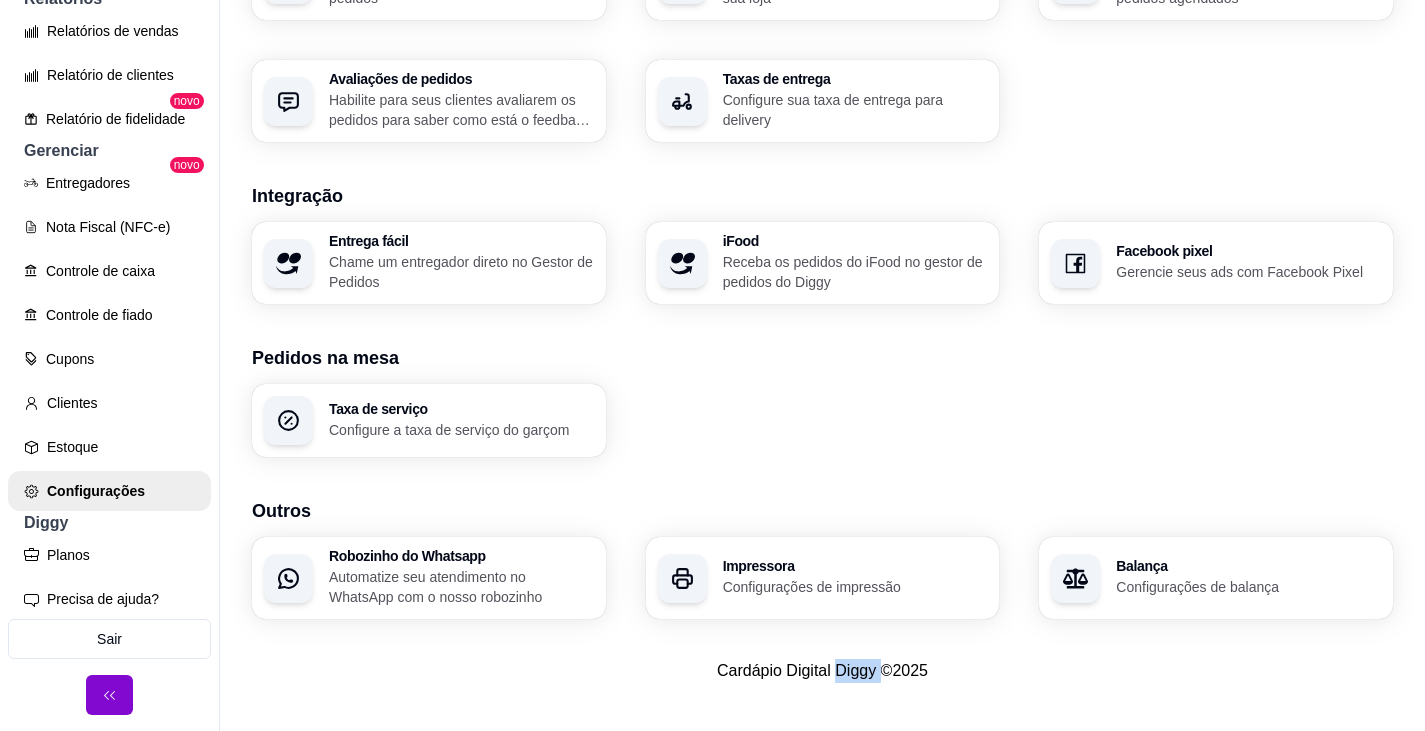 click on "Cardápio Digital Diggy © 2025" at bounding box center (822, 671) 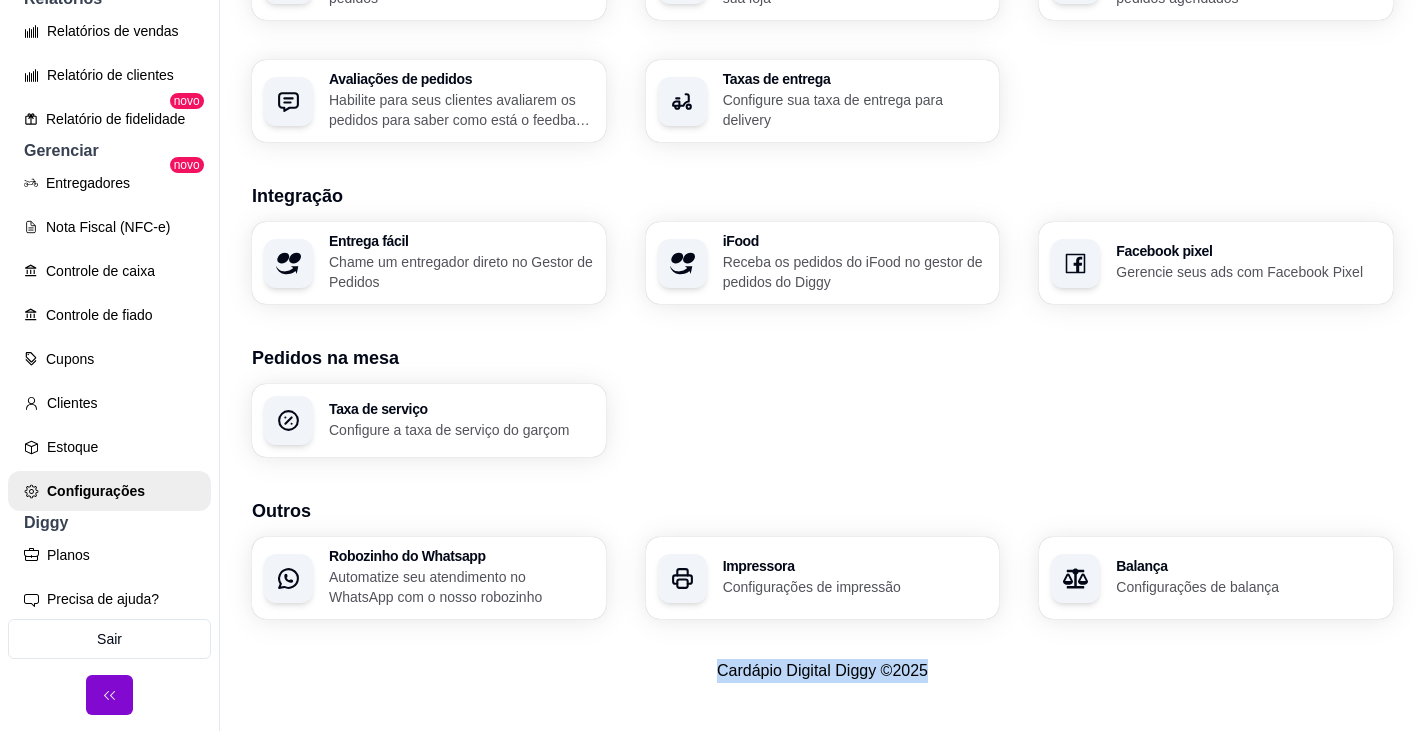 click on "Cardápio Digital Diggy © 2025" at bounding box center [822, 671] 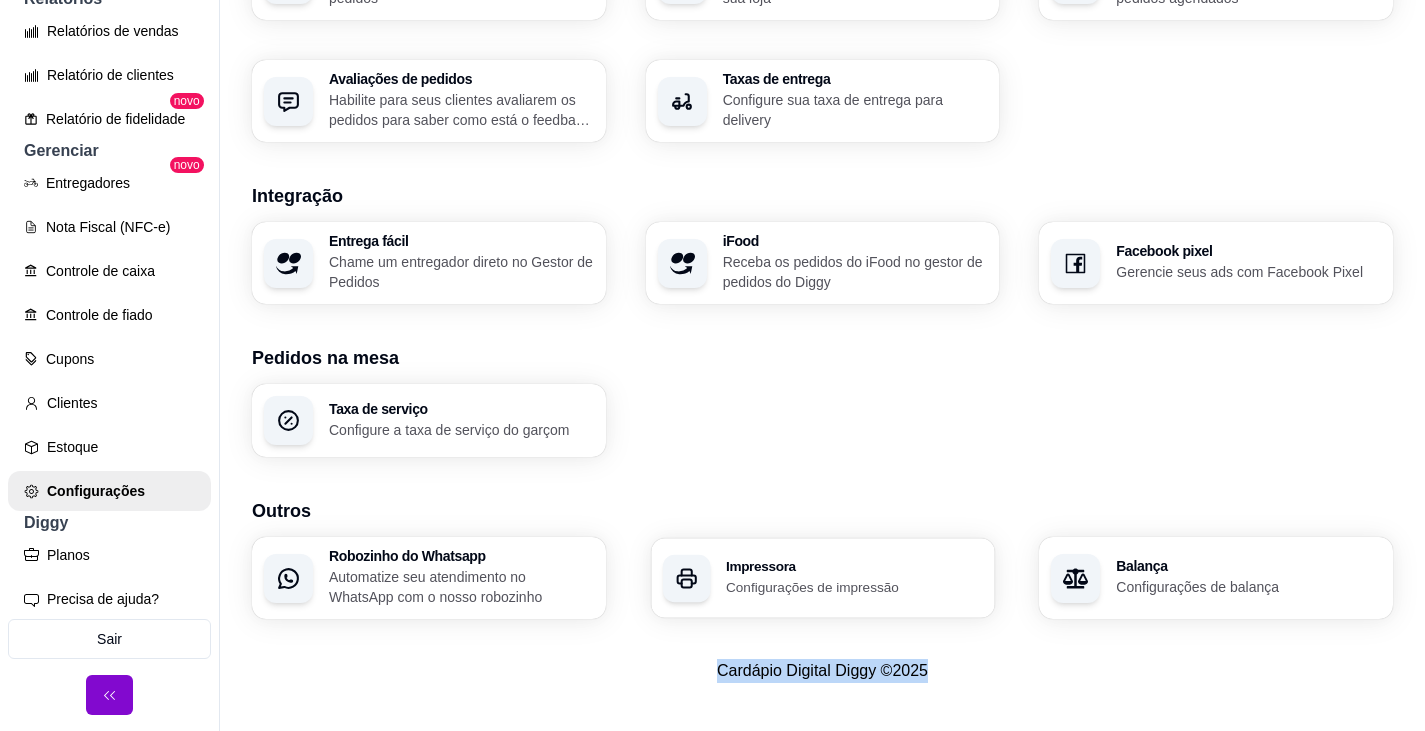 click on "Configurações de impressão" at bounding box center [854, 586] 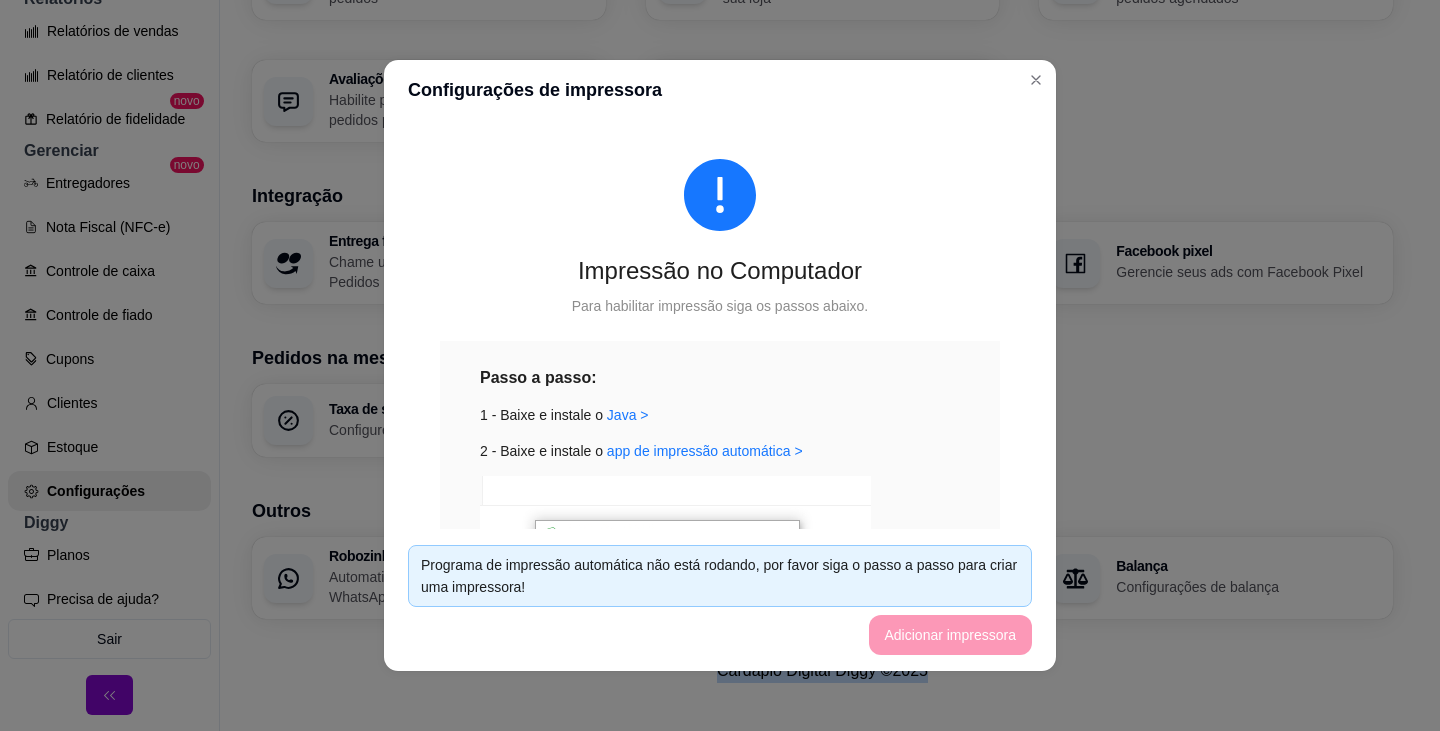 scroll, scrollTop: 684, scrollLeft: 0, axis: vertical 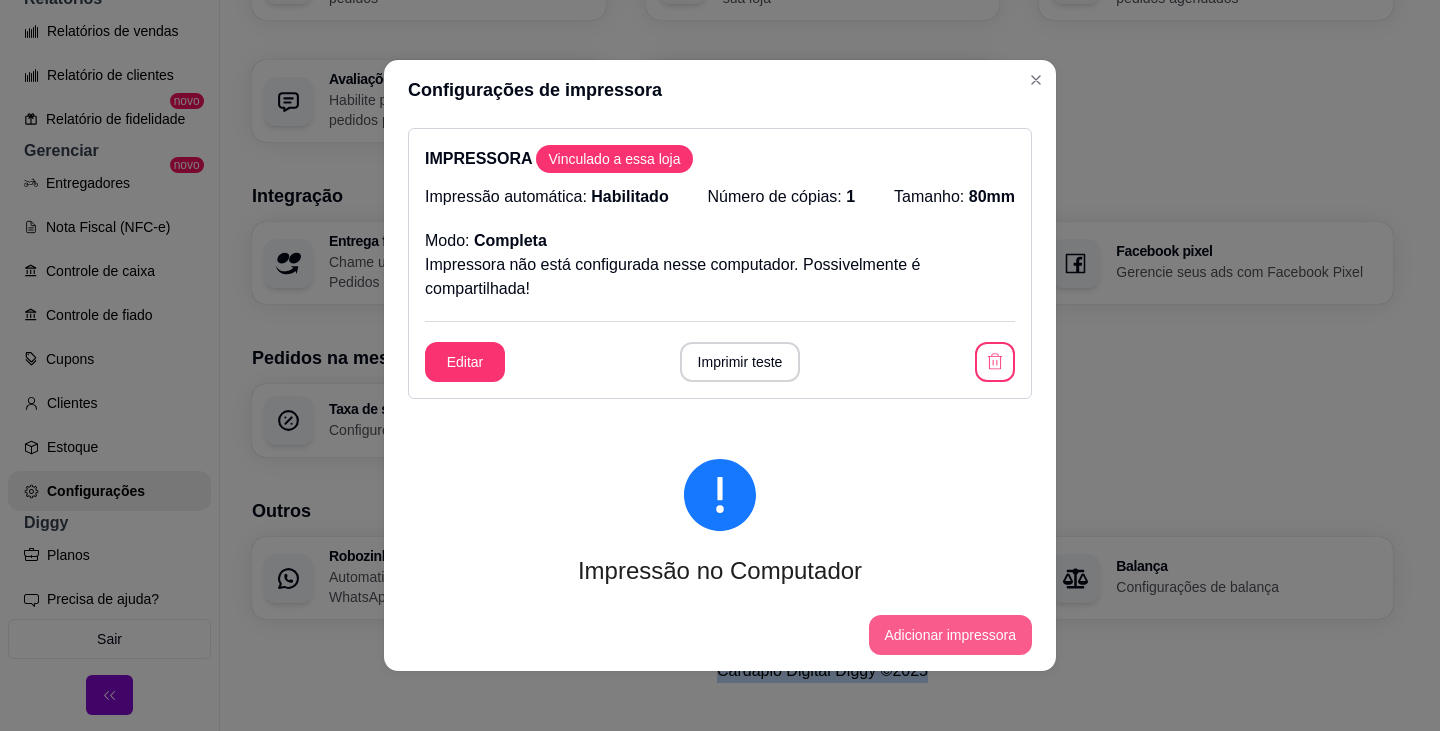 click on "Adicionar impressora" at bounding box center [951, 635] 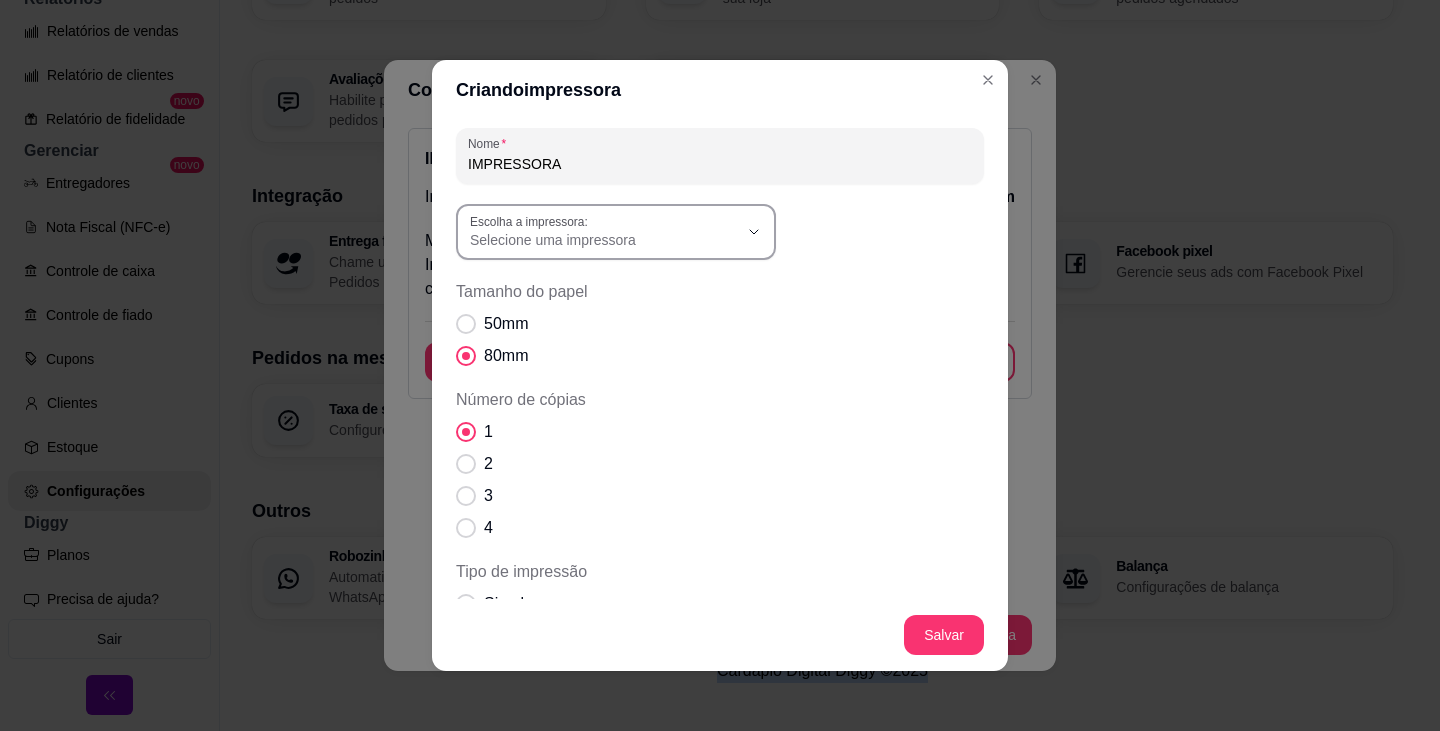 click on "Selecione uma impressora" at bounding box center (604, 232) 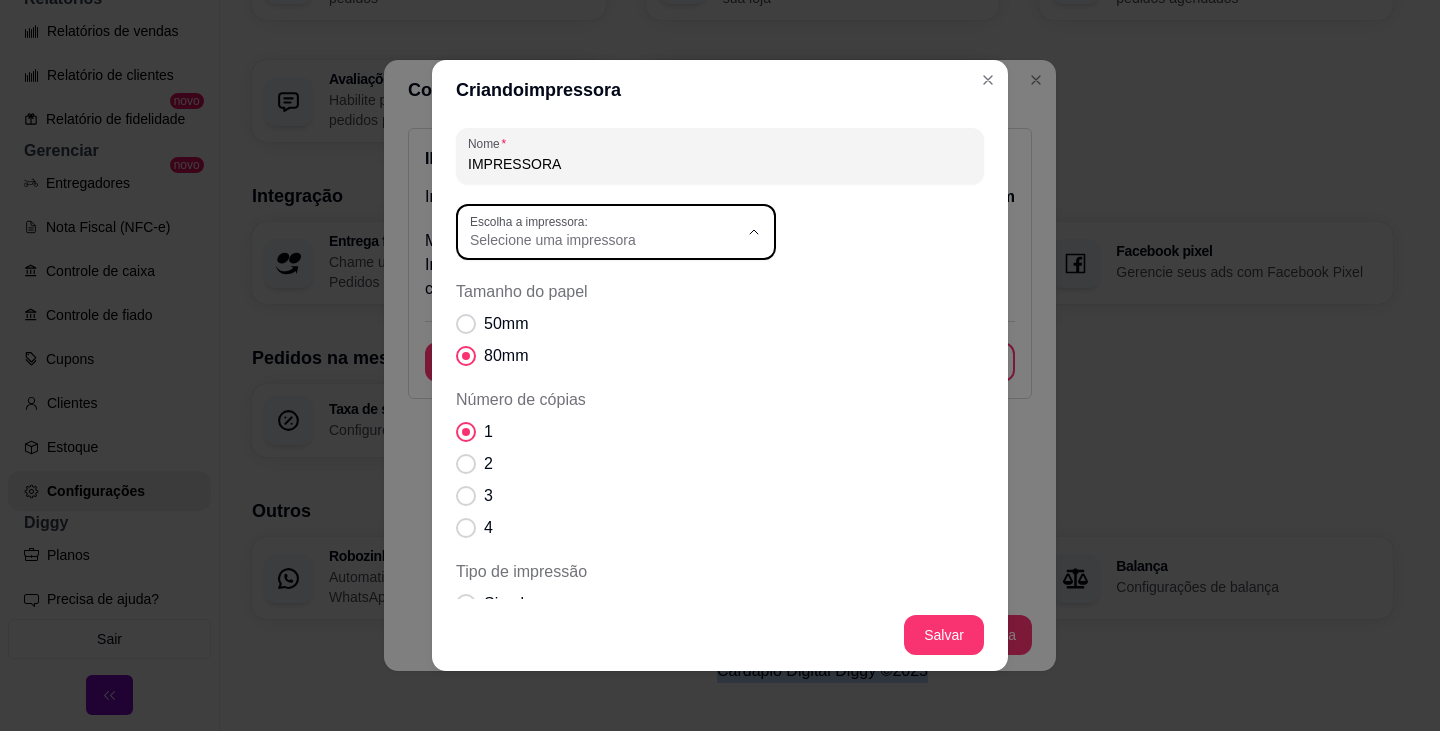 click on "Microsoft Print to PDF" at bounding box center [609, 320] 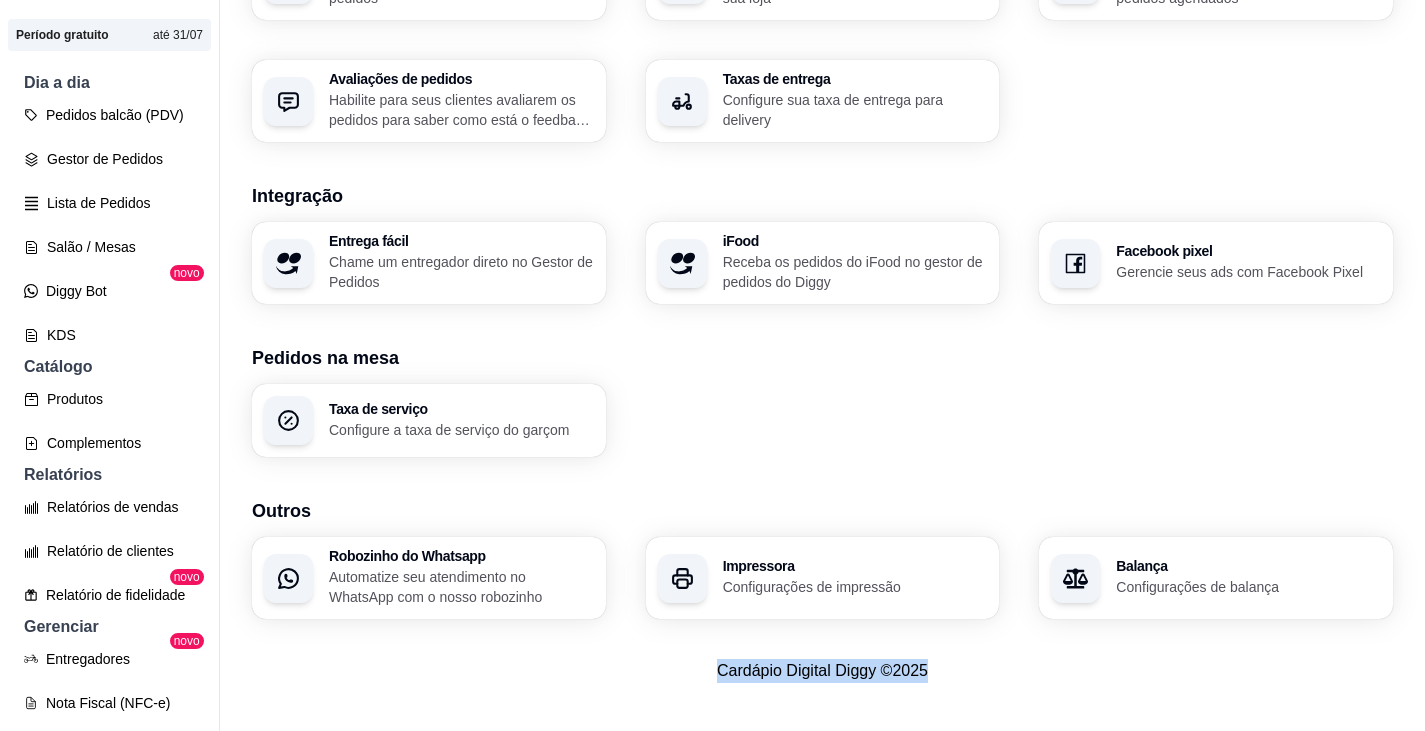 scroll, scrollTop: 0, scrollLeft: 0, axis: both 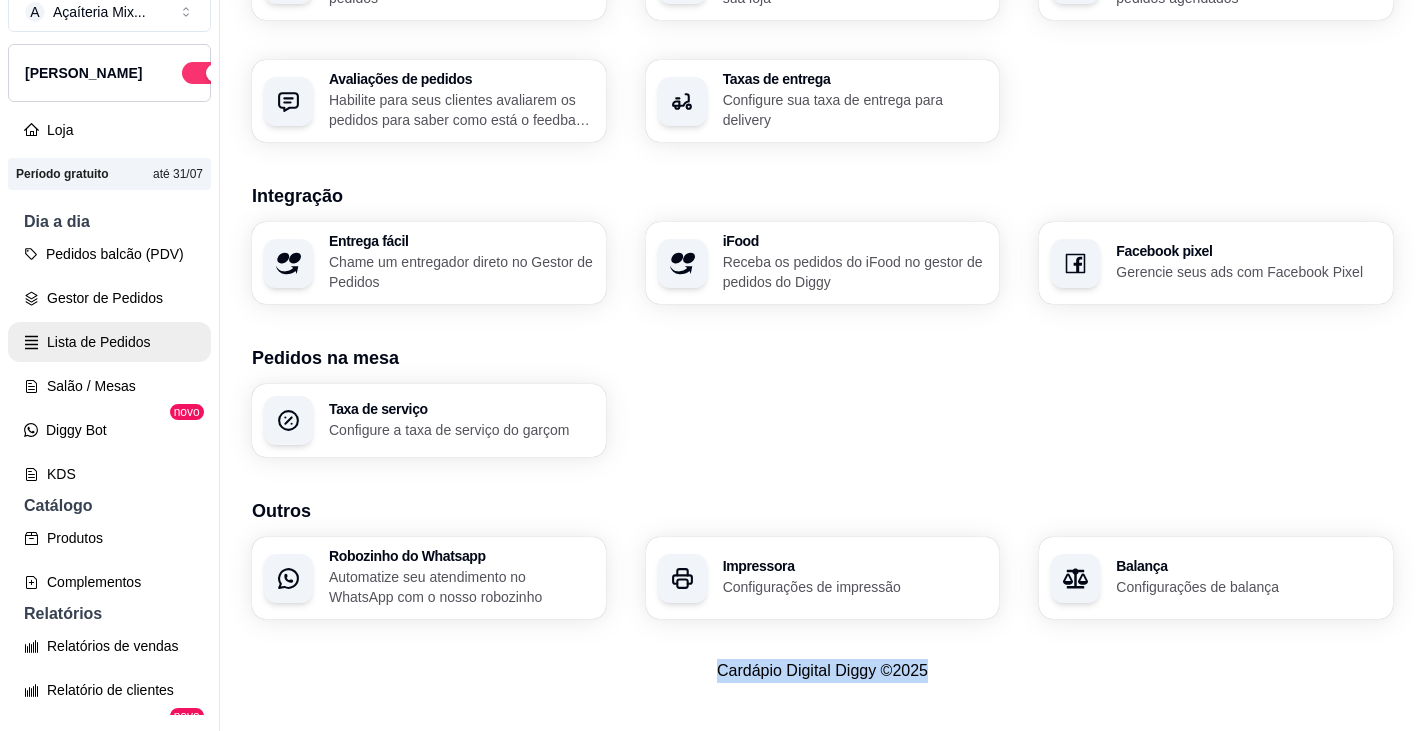 click on "Lista de Pedidos" at bounding box center (109, 342) 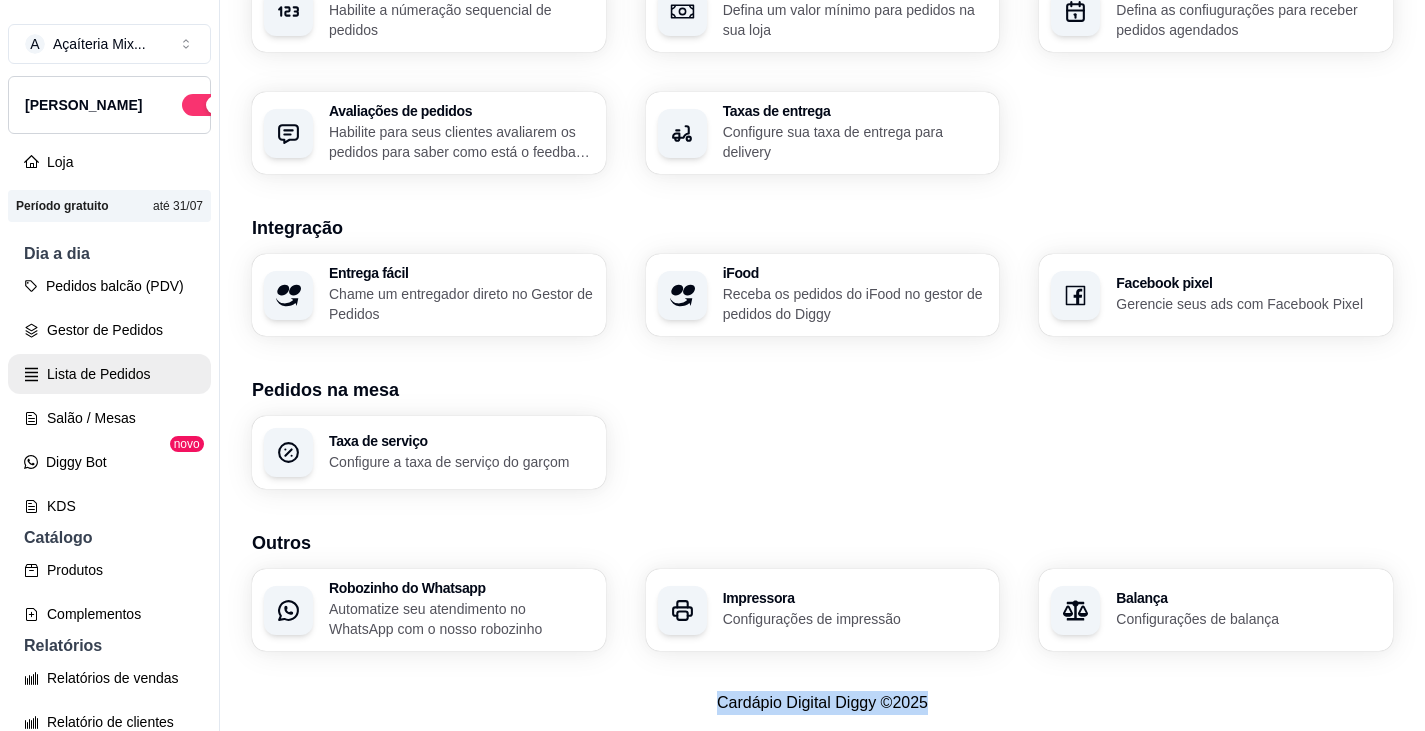 scroll, scrollTop: 0, scrollLeft: 0, axis: both 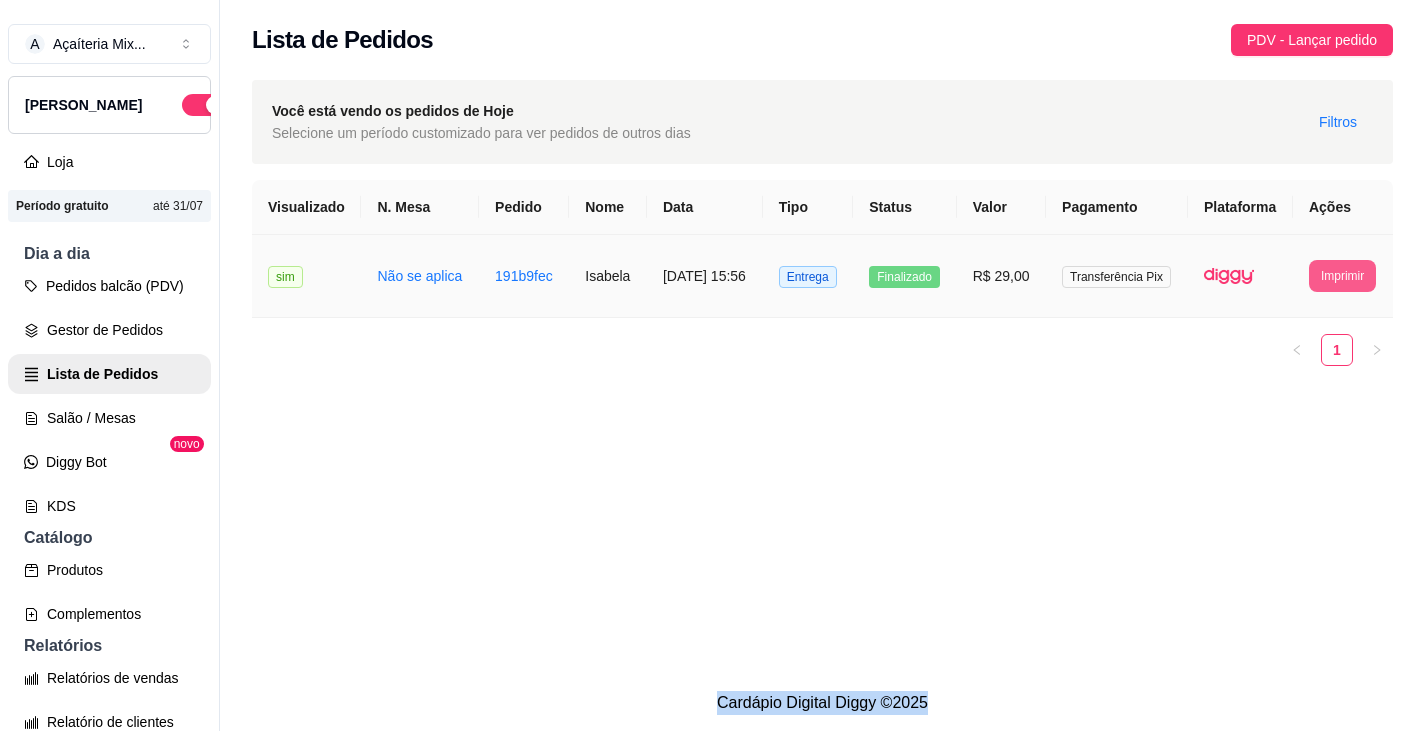 click on "Imprimir" at bounding box center (1342, 276) 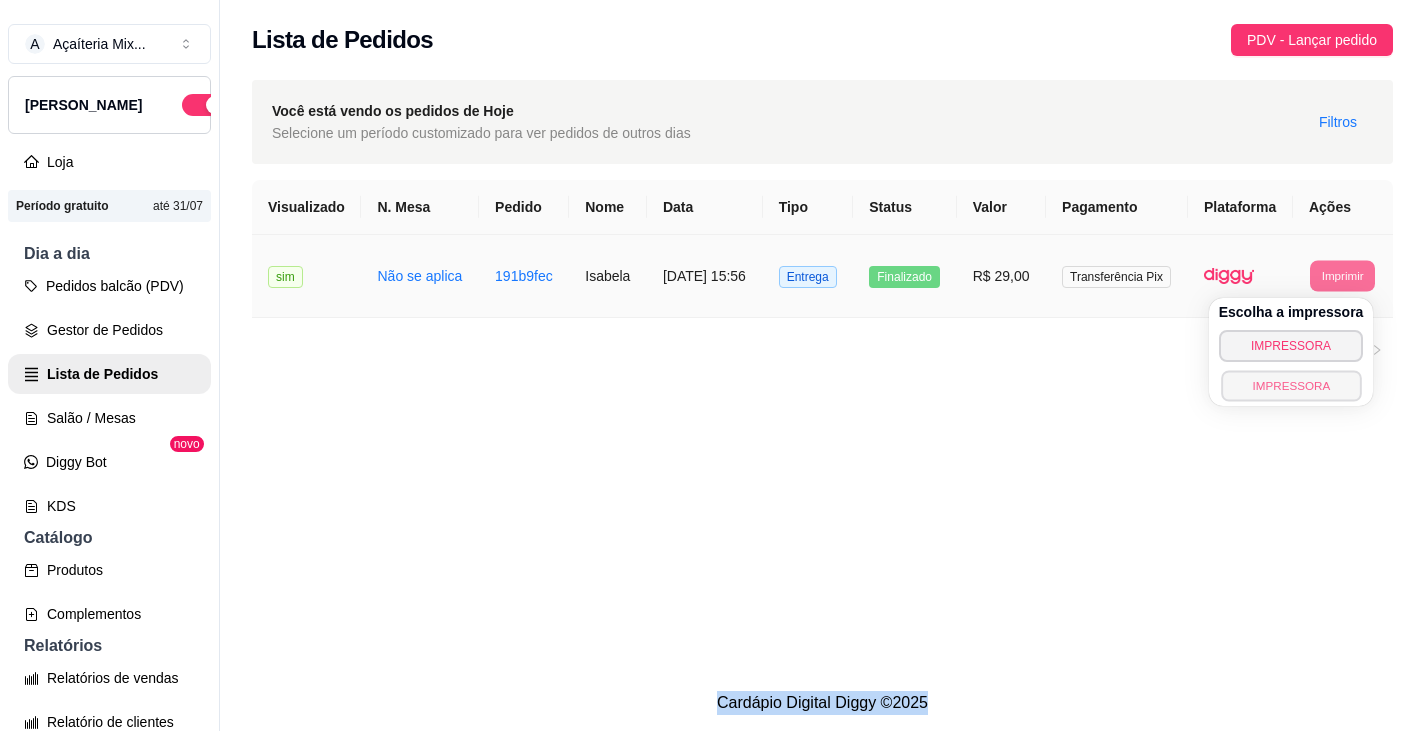 click on "IMPRESSORA" at bounding box center (1291, 385) 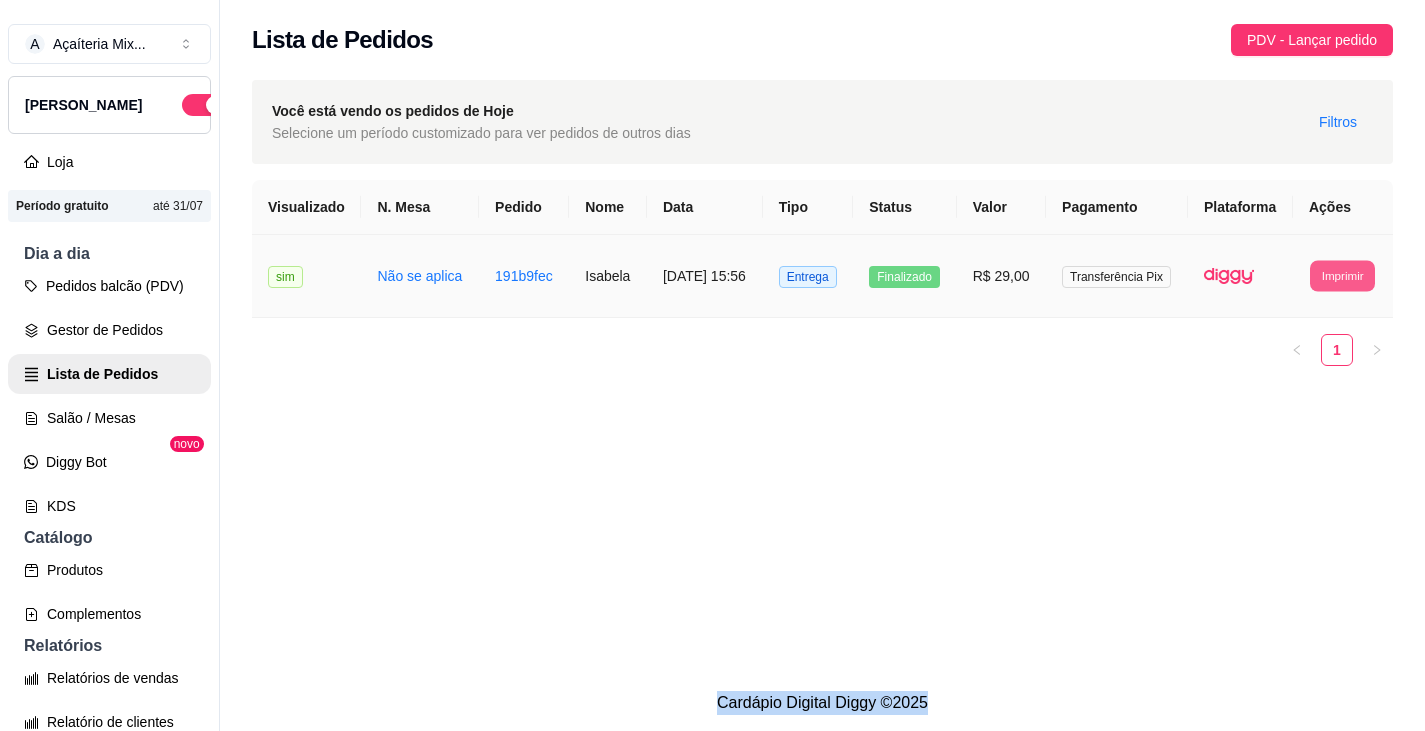 click on "Imprimir" at bounding box center [1342, 275] 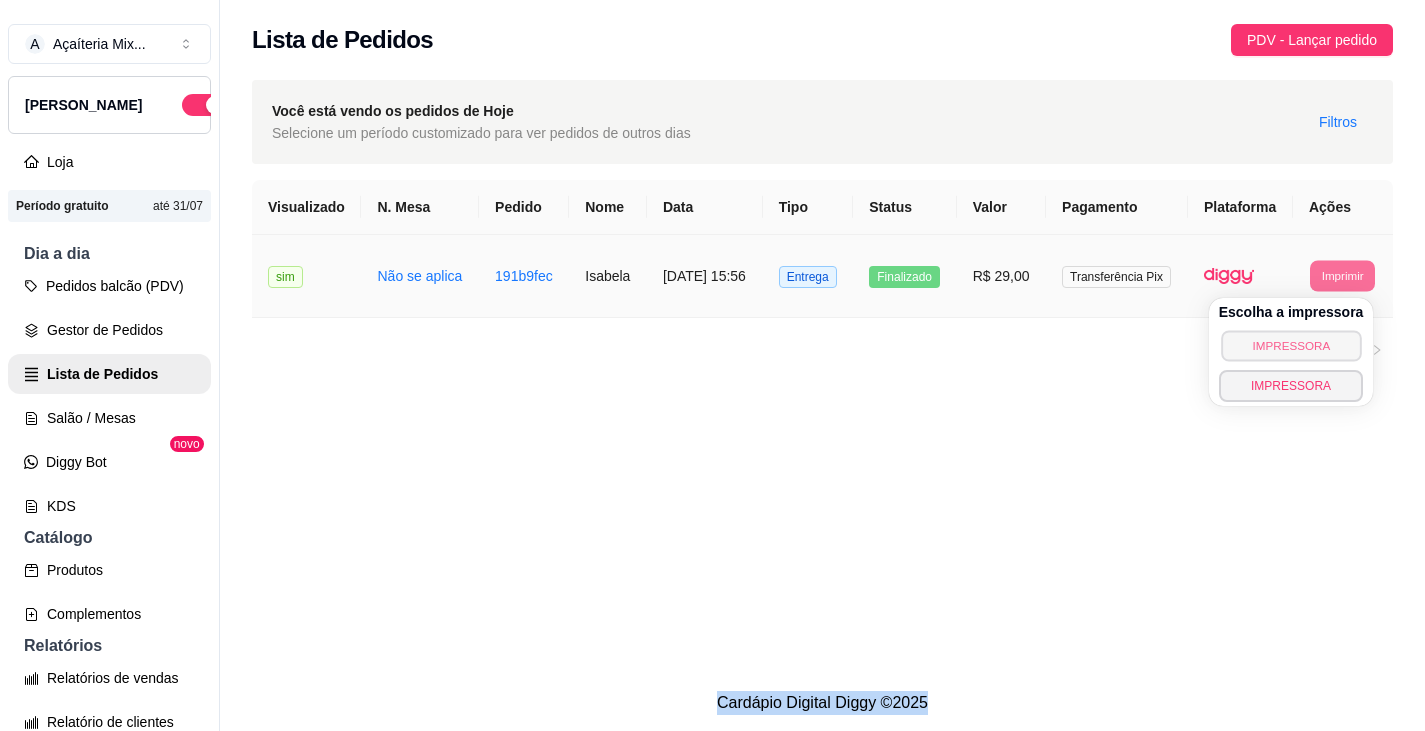 click on "IMPRESSORA" at bounding box center (1291, 345) 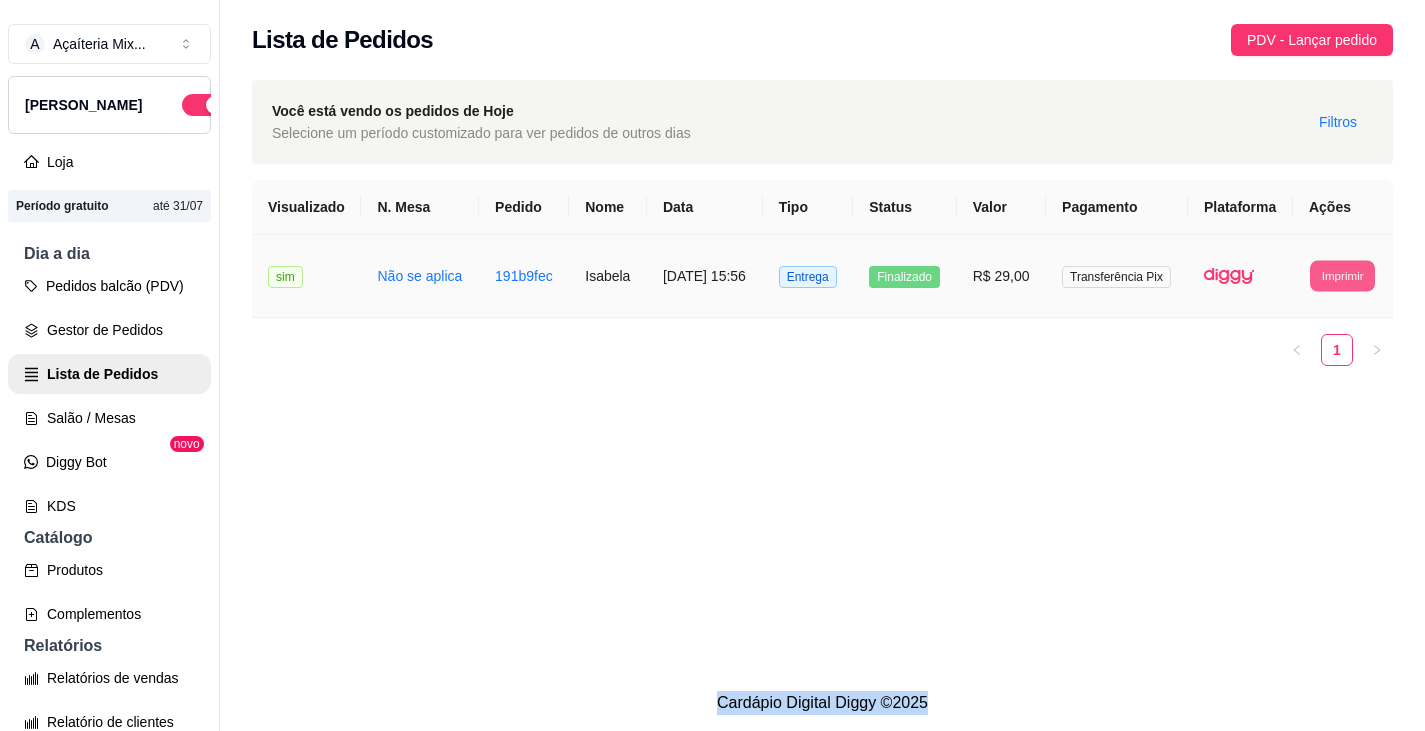 click on "Imprimir" at bounding box center (1342, 275) 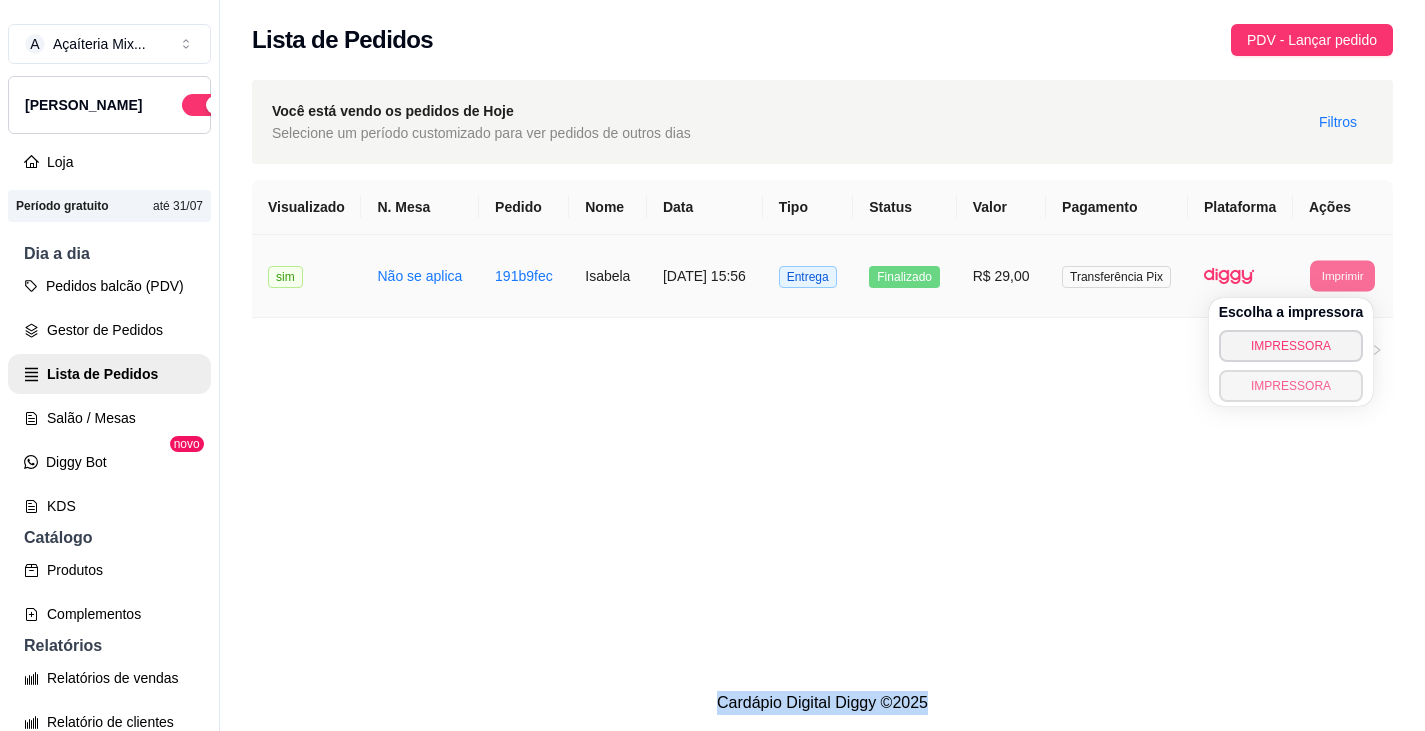 click on "IMPRESSORA" at bounding box center (1291, 386) 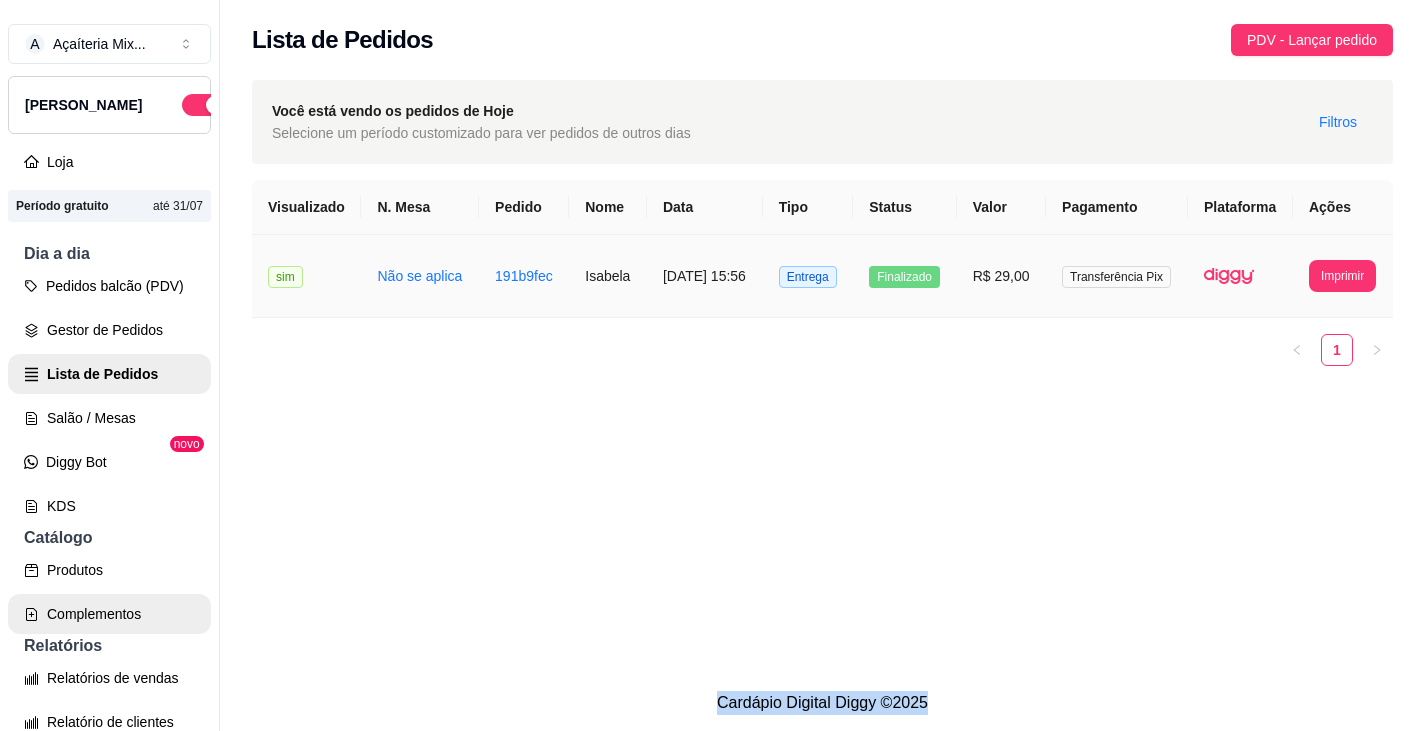 scroll, scrollTop: 32, scrollLeft: 0, axis: vertical 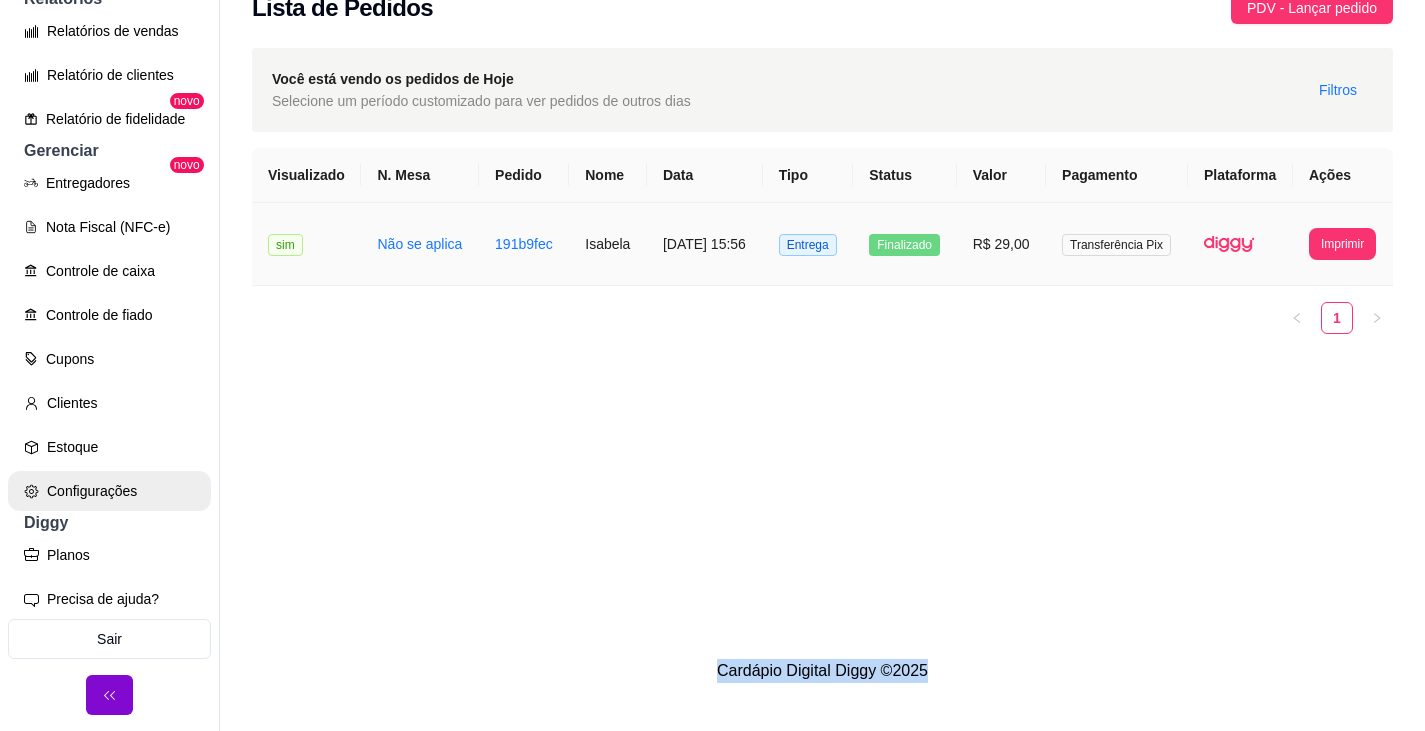 click on "Configurações" at bounding box center (109, 491) 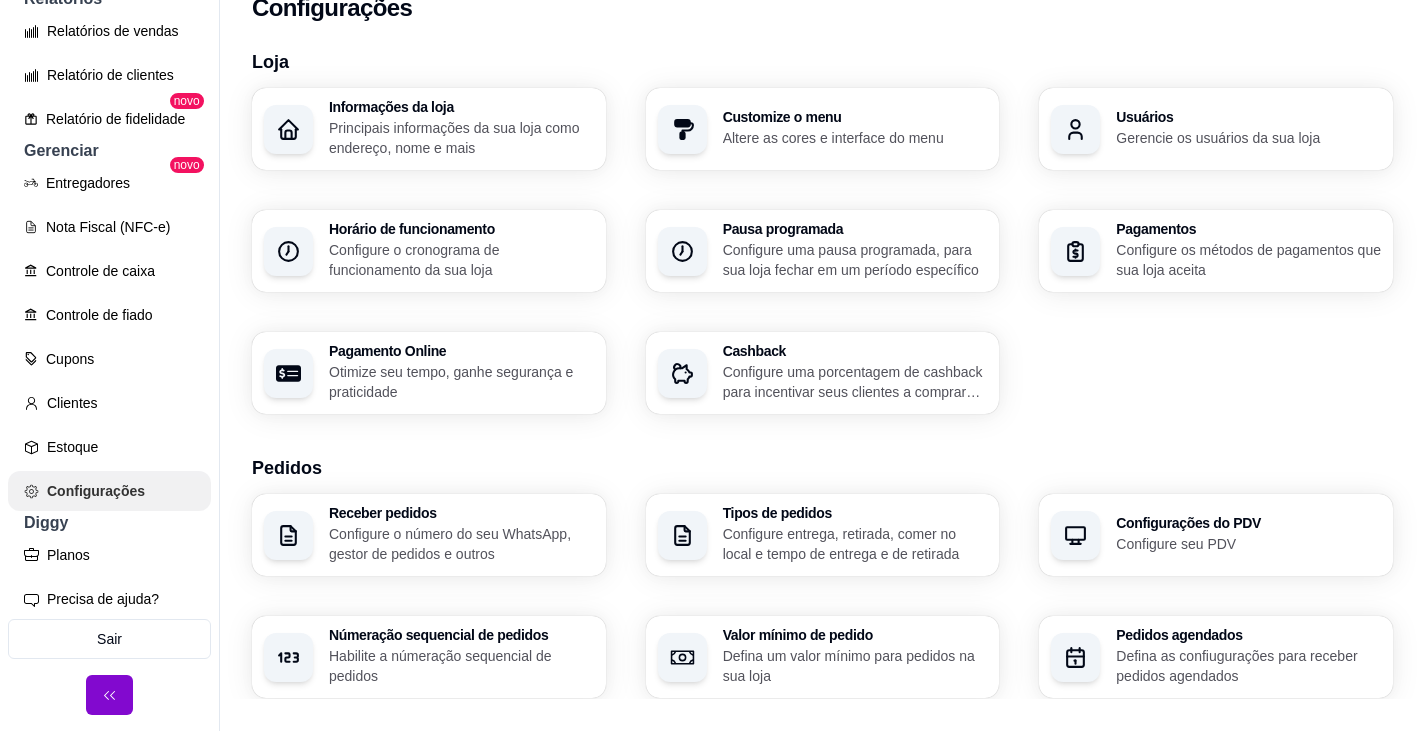 scroll, scrollTop: 0, scrollLeft: 0, axis: both 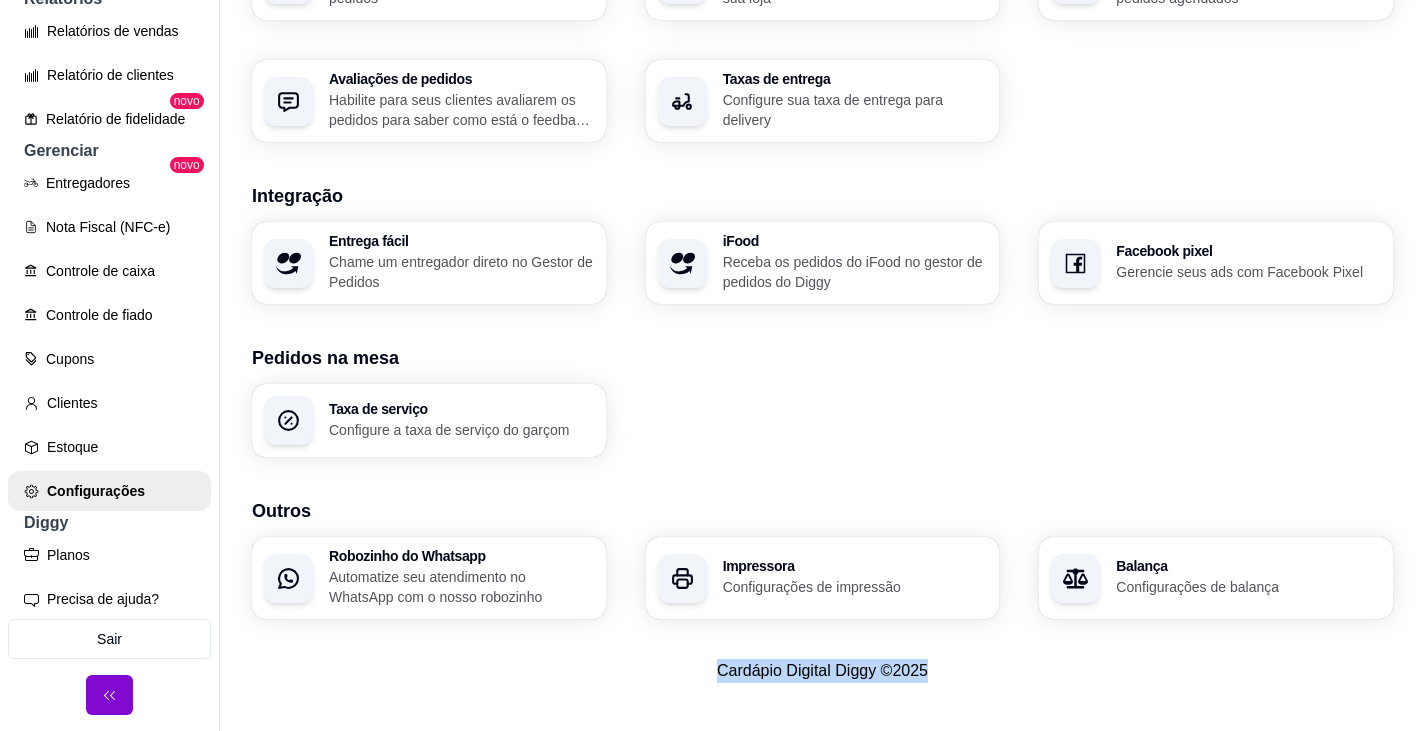 click on "Cardápio Digital Diggy © 2025" at bounding box center (822, 671) 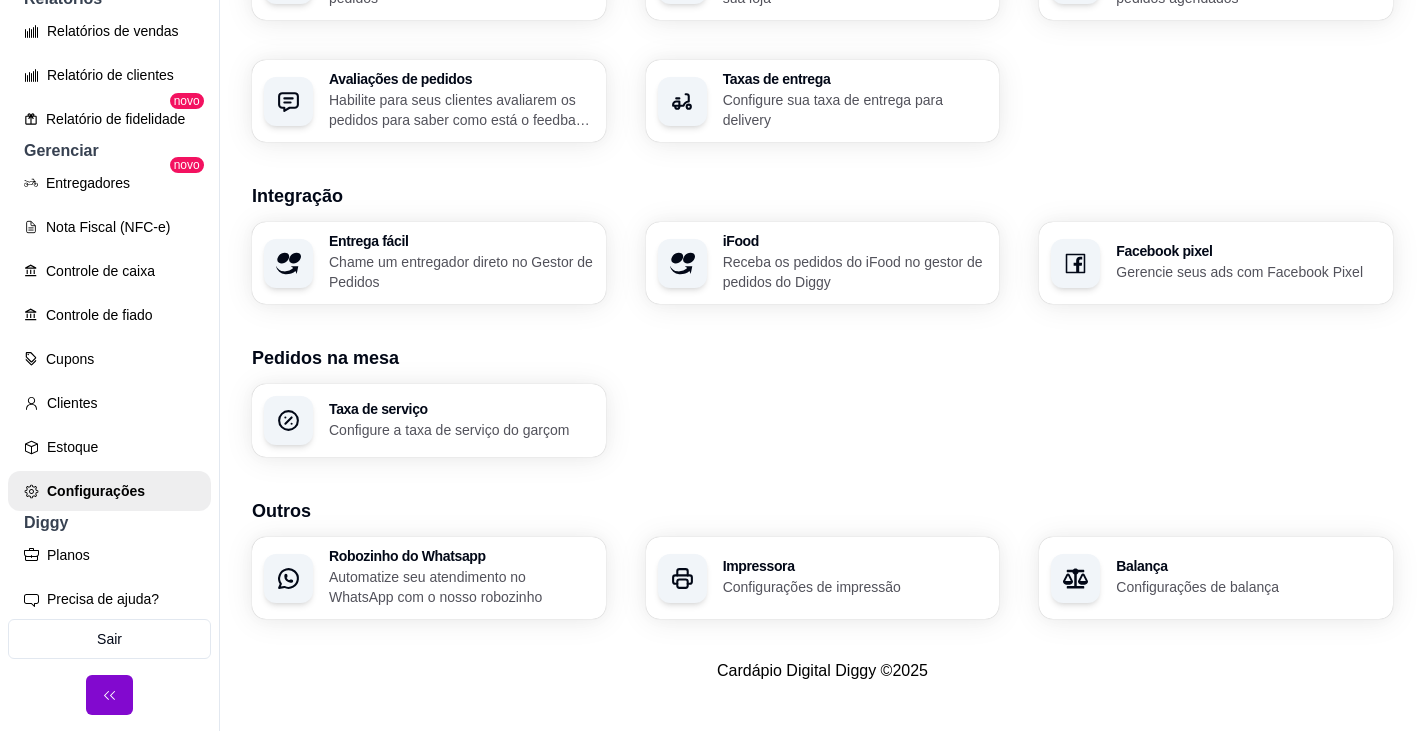 click on "Impressora Configurações de impressão" at bounding box center (823, 578) 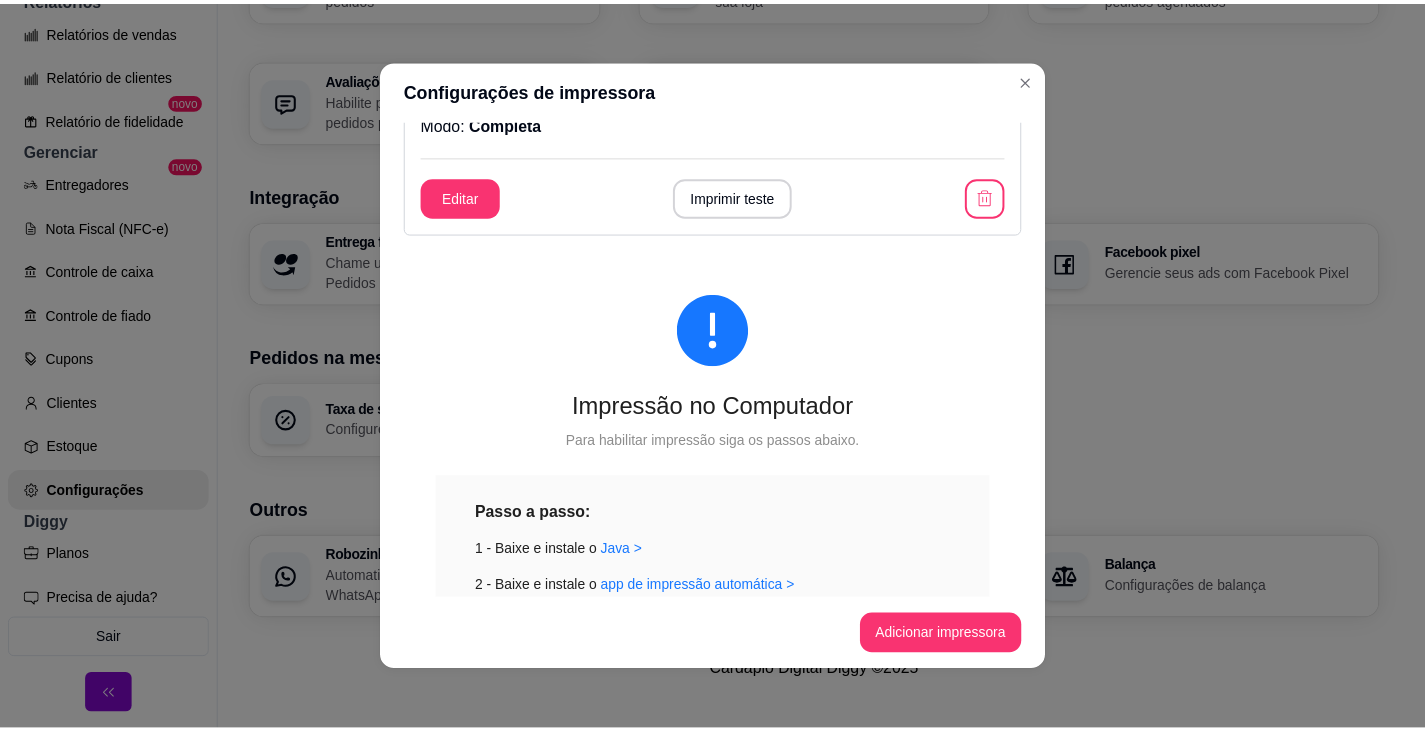 scroll, scrollTop: 0, scrollLeft: 0, axis: both 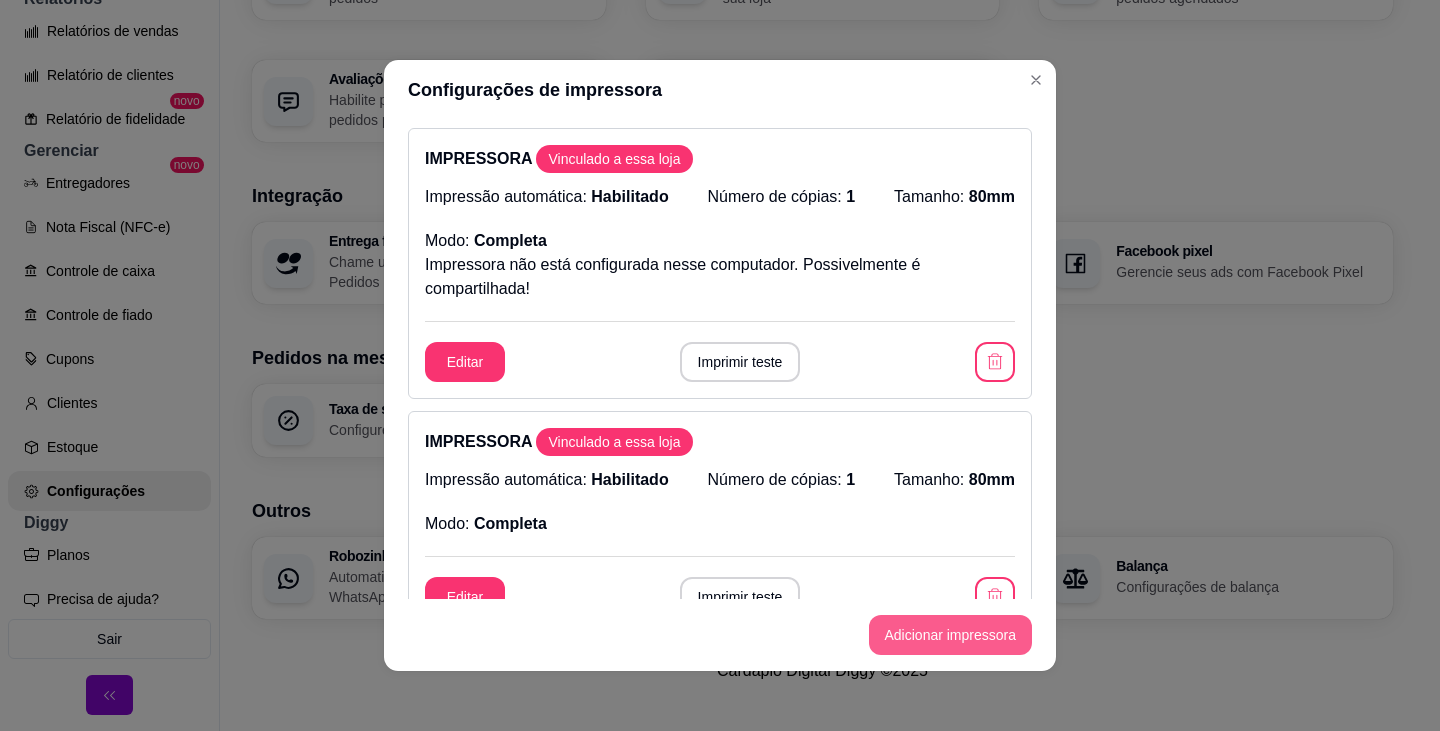 click on "Adicionar impressora" at bounding box center (951, 635) 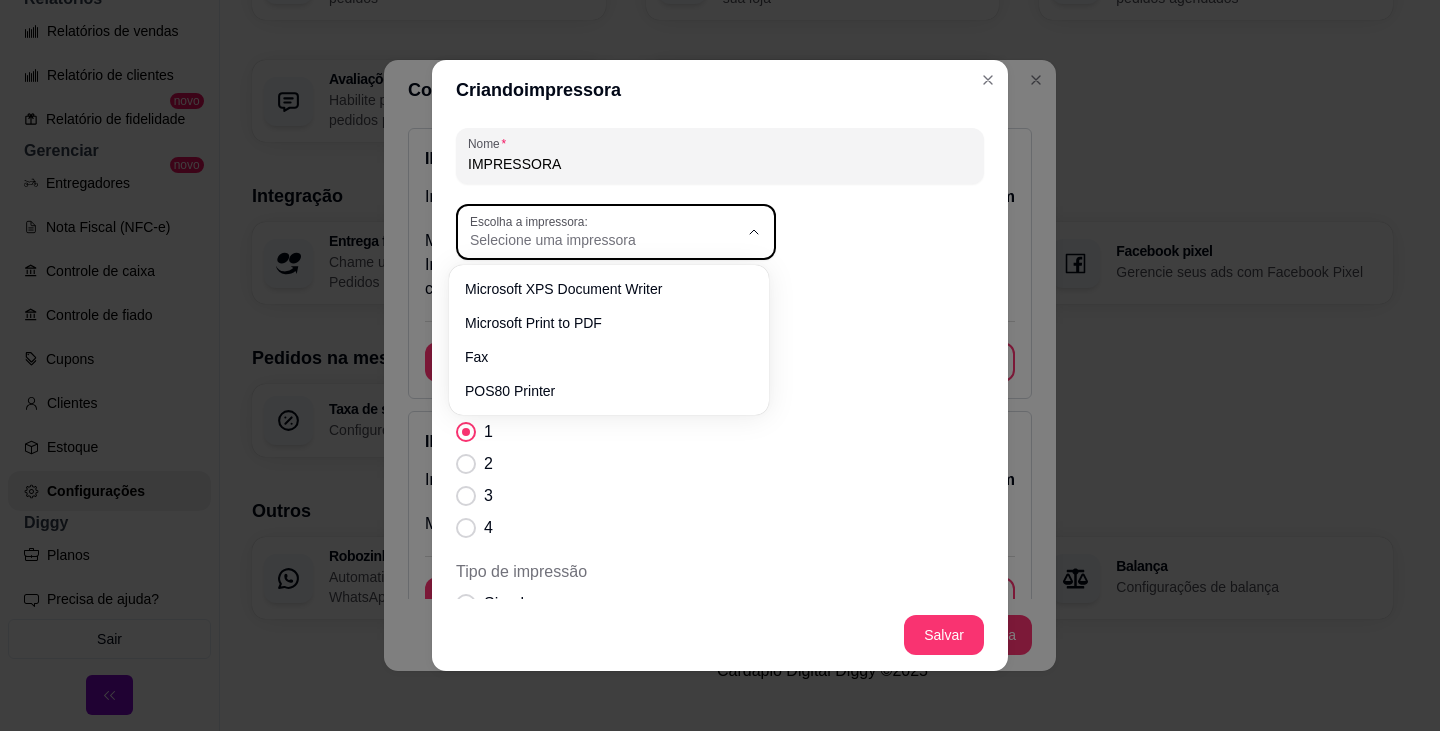 click on "Escolha a impressora:" at bounding box center (532, 221) 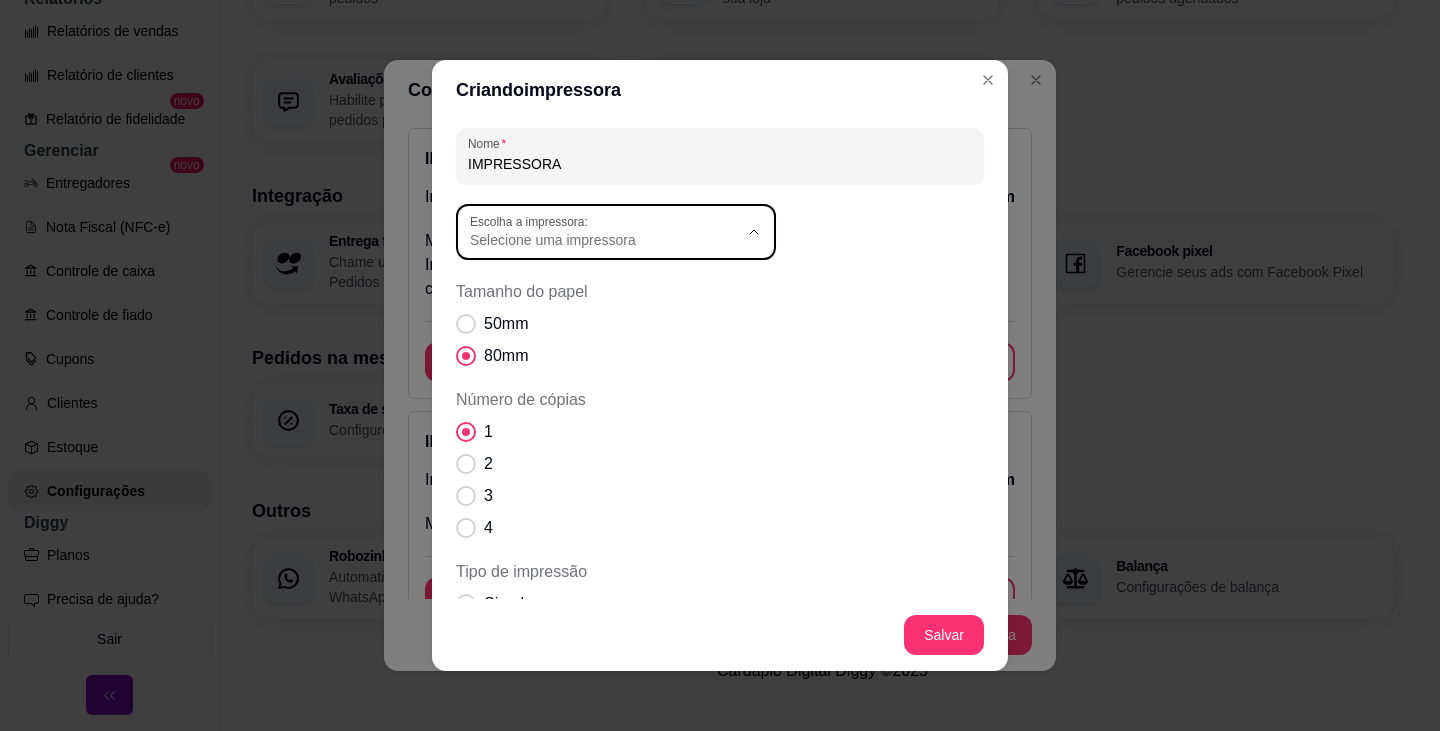click on "Microsoft Print to PDF" at bounding box center [598, 320] 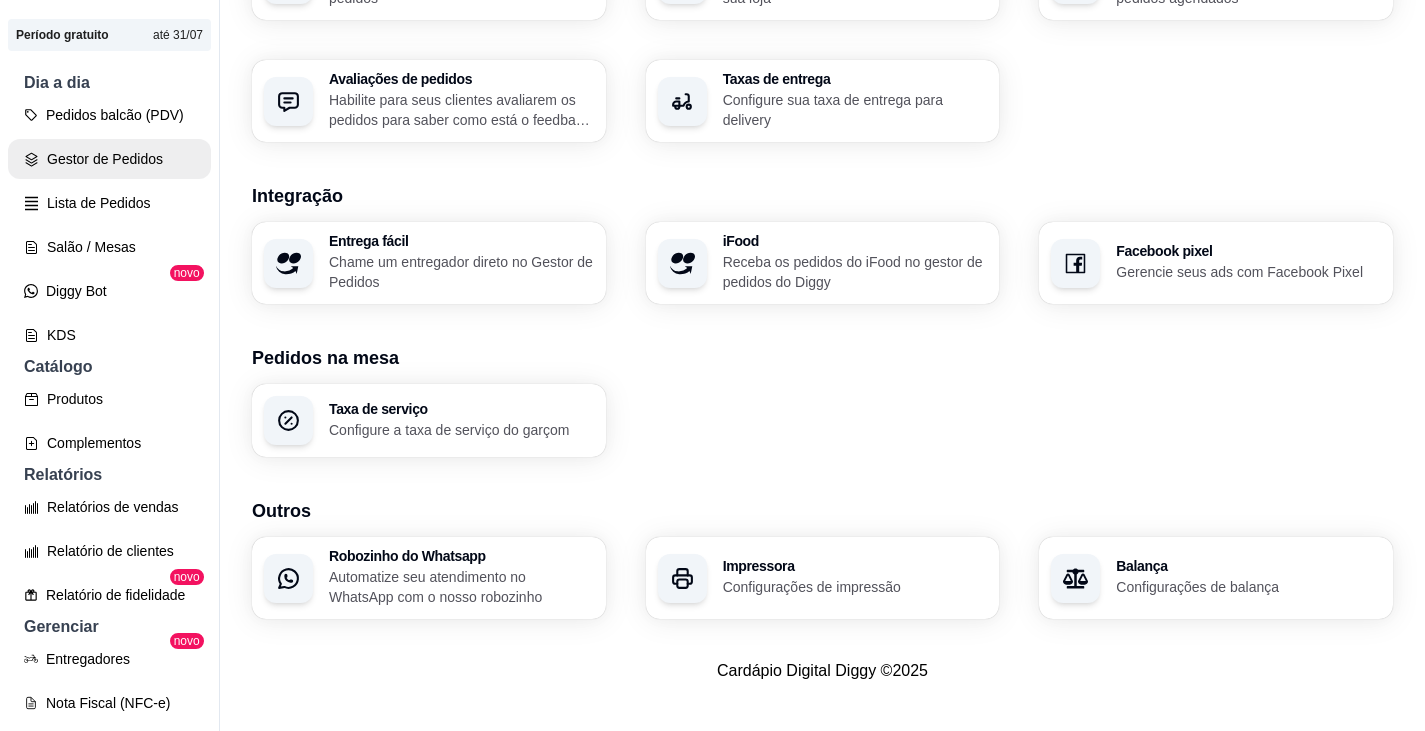 scroll, scrollTop: 0, scrollLeft: 0, axis: both 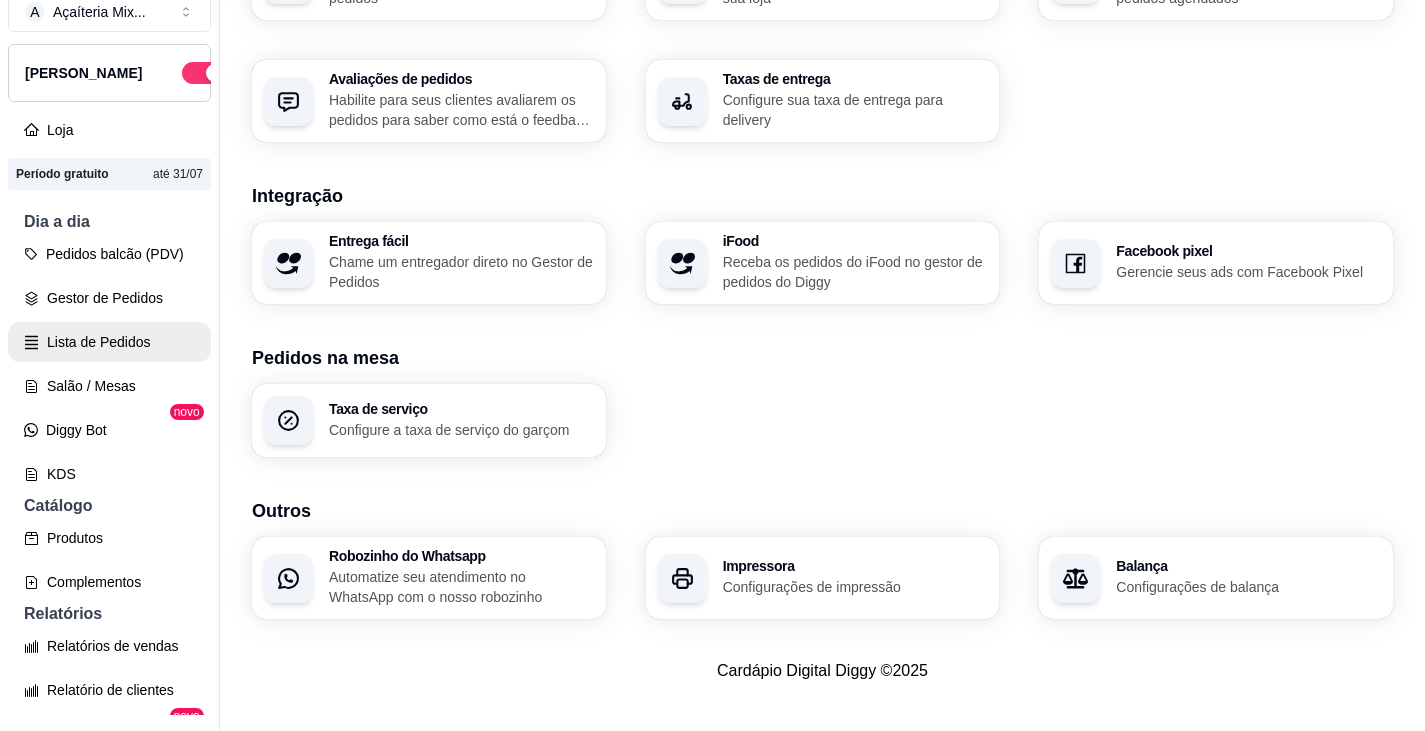 click on "Lista de Pedidos" at bounding box center (109, 342) 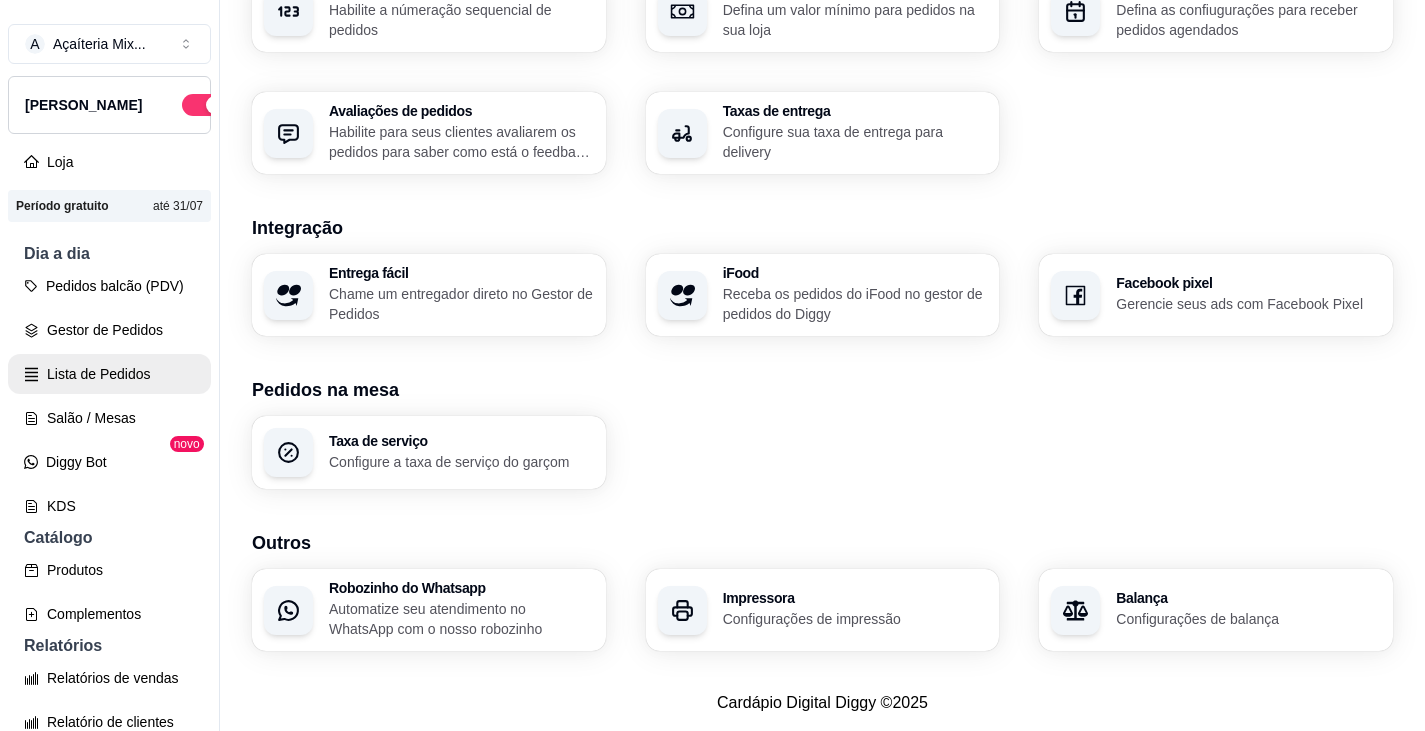 scroll, scrollTop: 0, scrollLeft: 0, axis: both 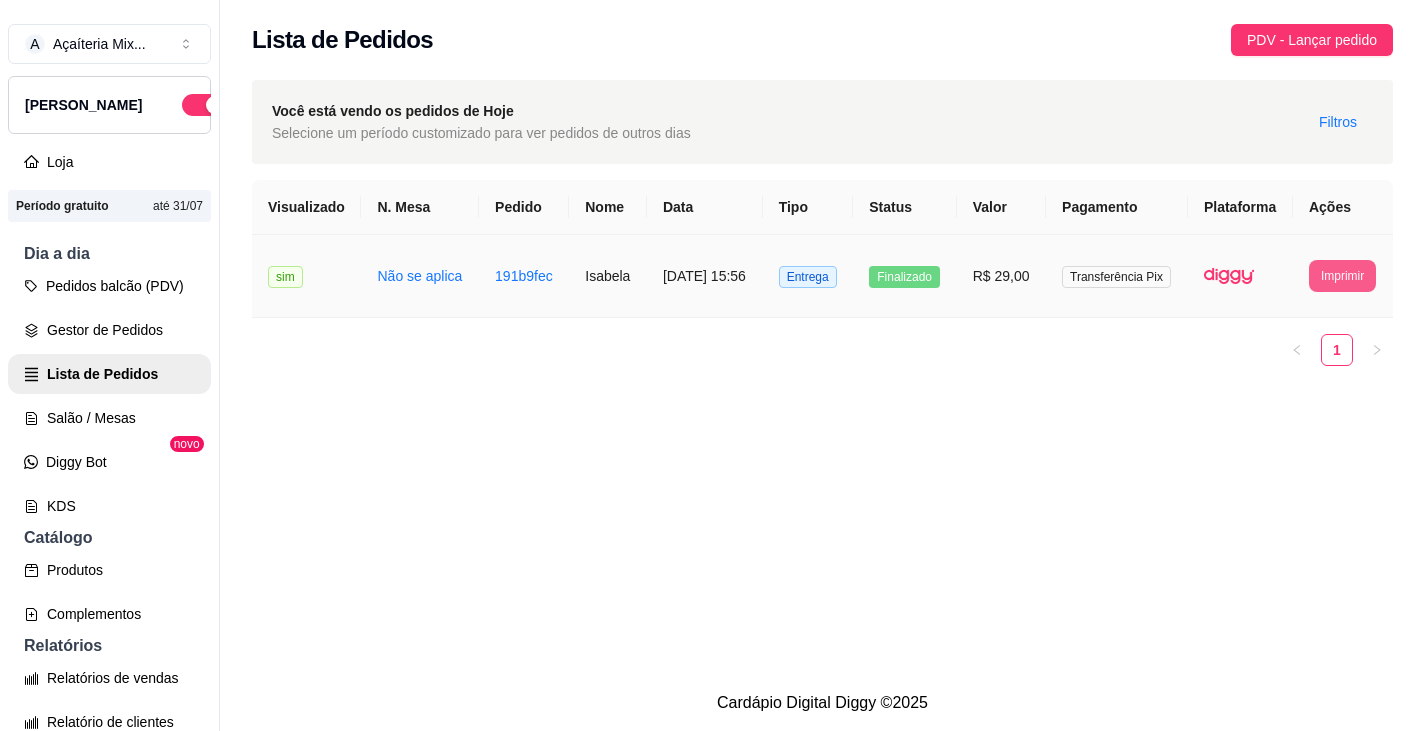 click on "Imprimir" at bounding box center [1342, 276] 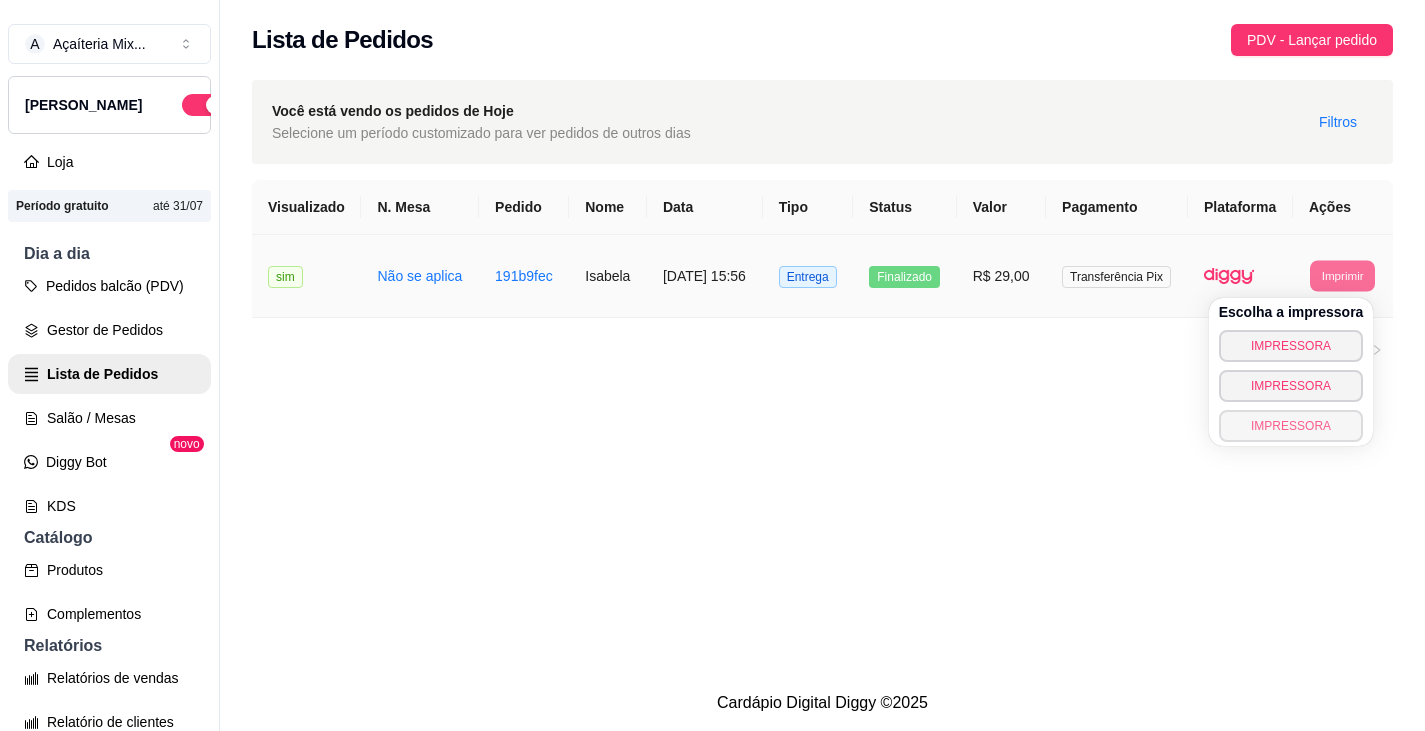click on "IMPRESSORA" at bounding box center [1291, 426] 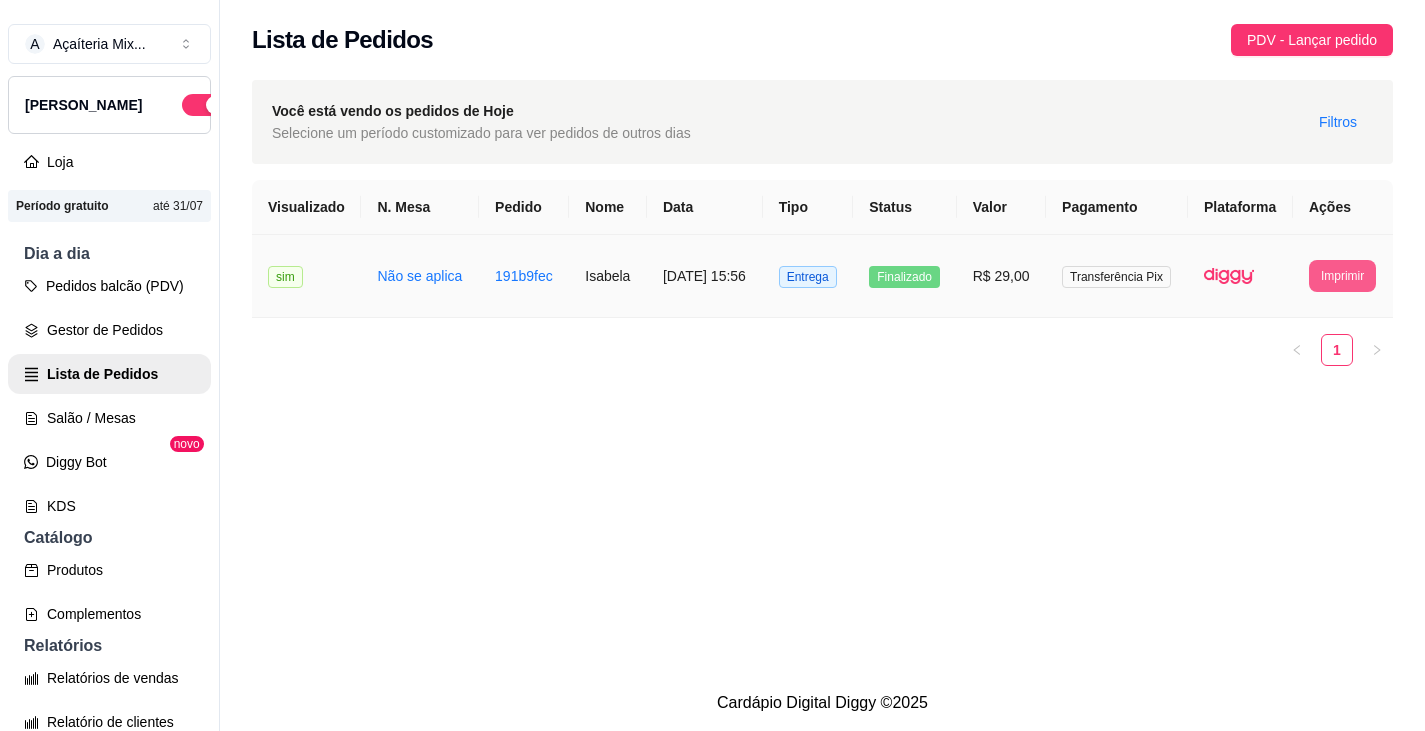 click on "Imprimir" at bounding box center [1342, 276] 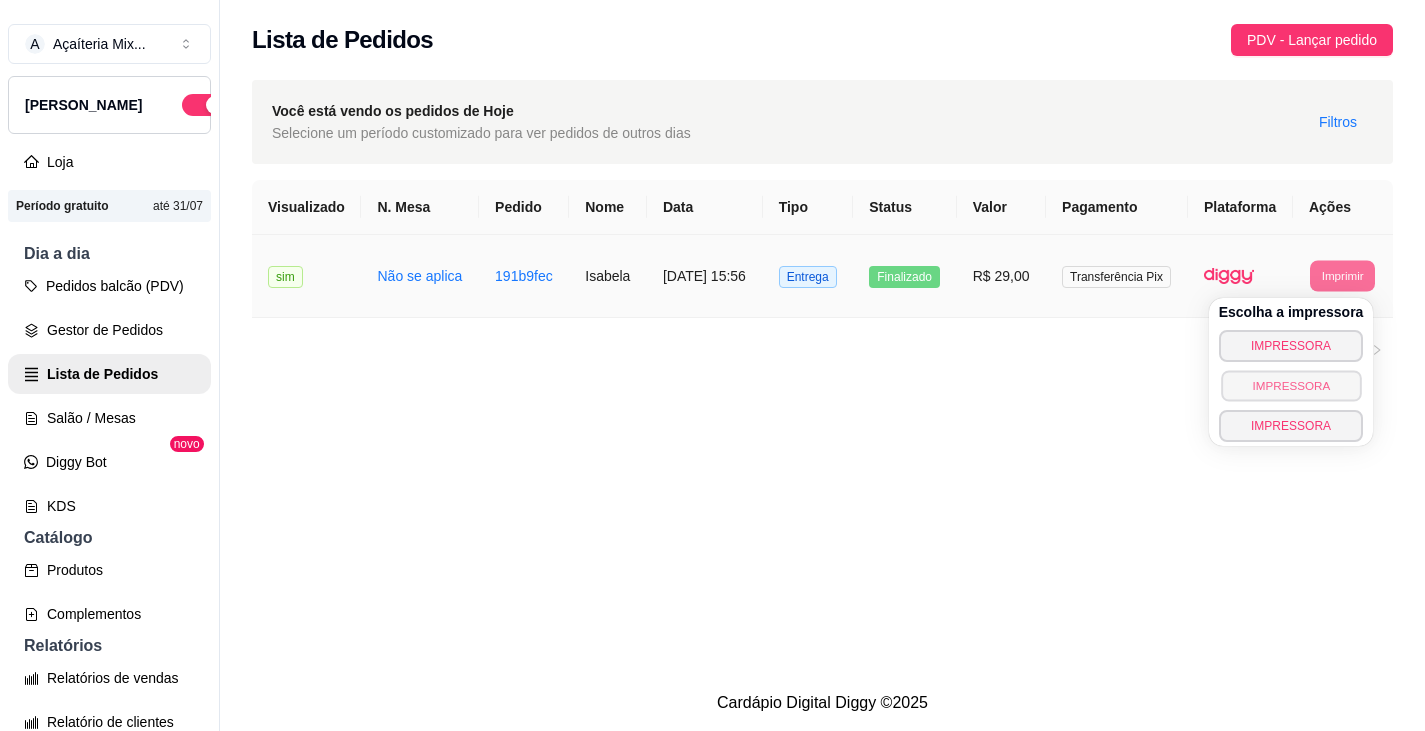 click on "IMPRESSORA" at bounding box center [1291, 385] 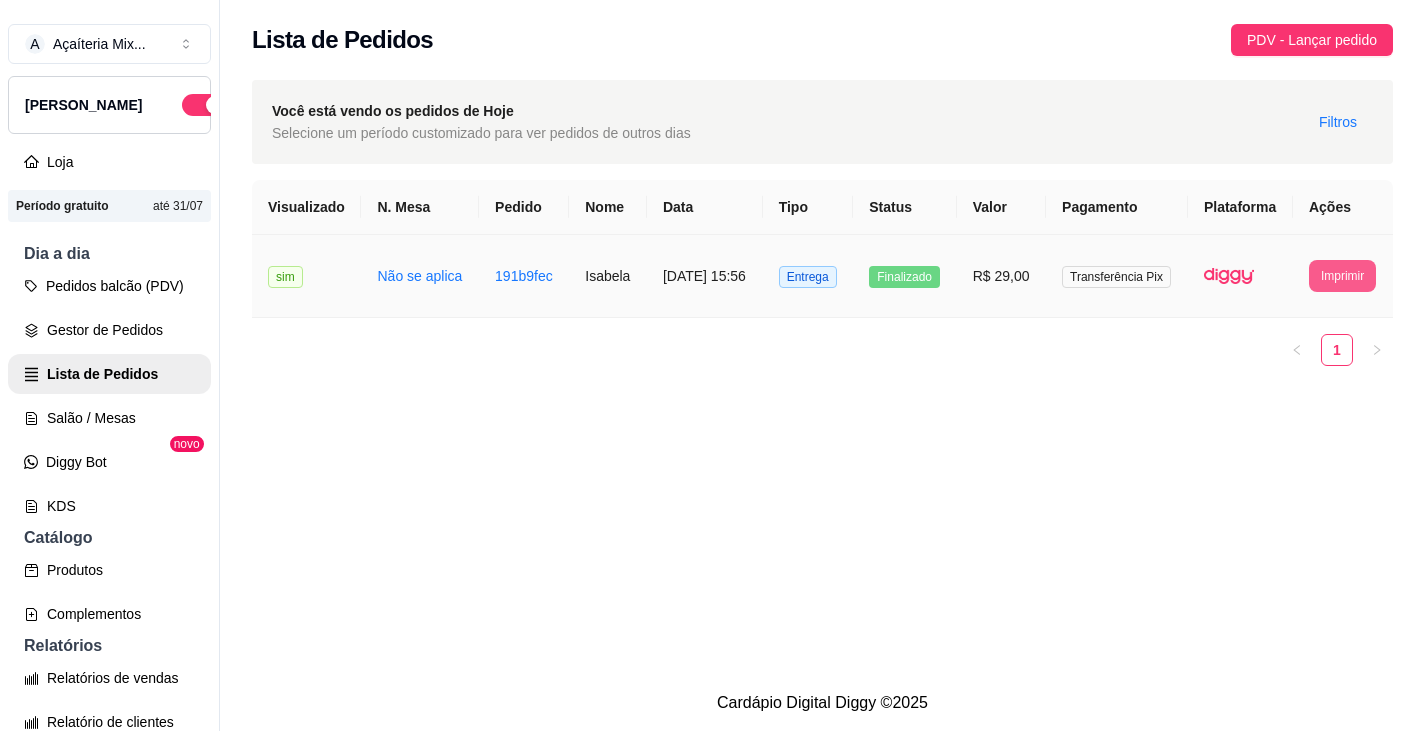 click on "Imprimir" at bounding box center (1342, 276) 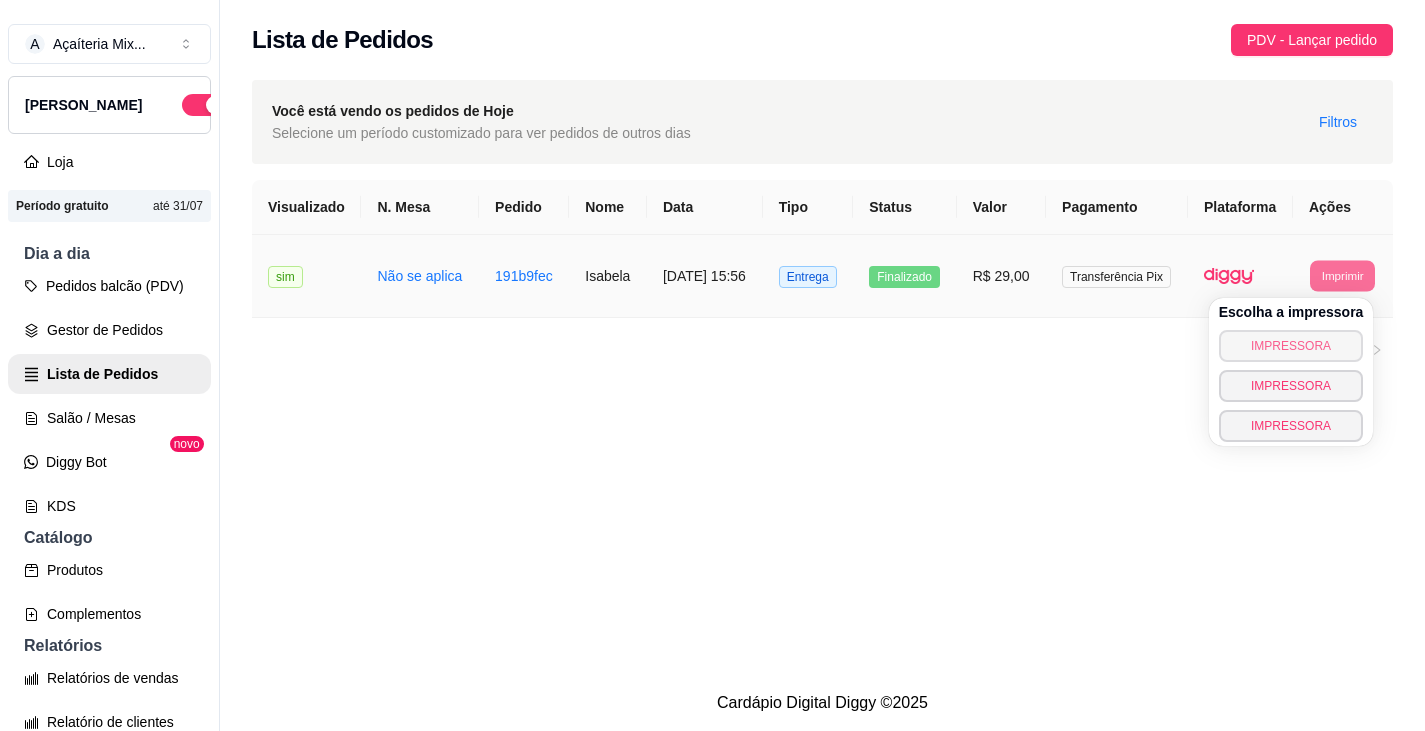 click on "IMPRESSORA" at bounding box center (1291, 346) 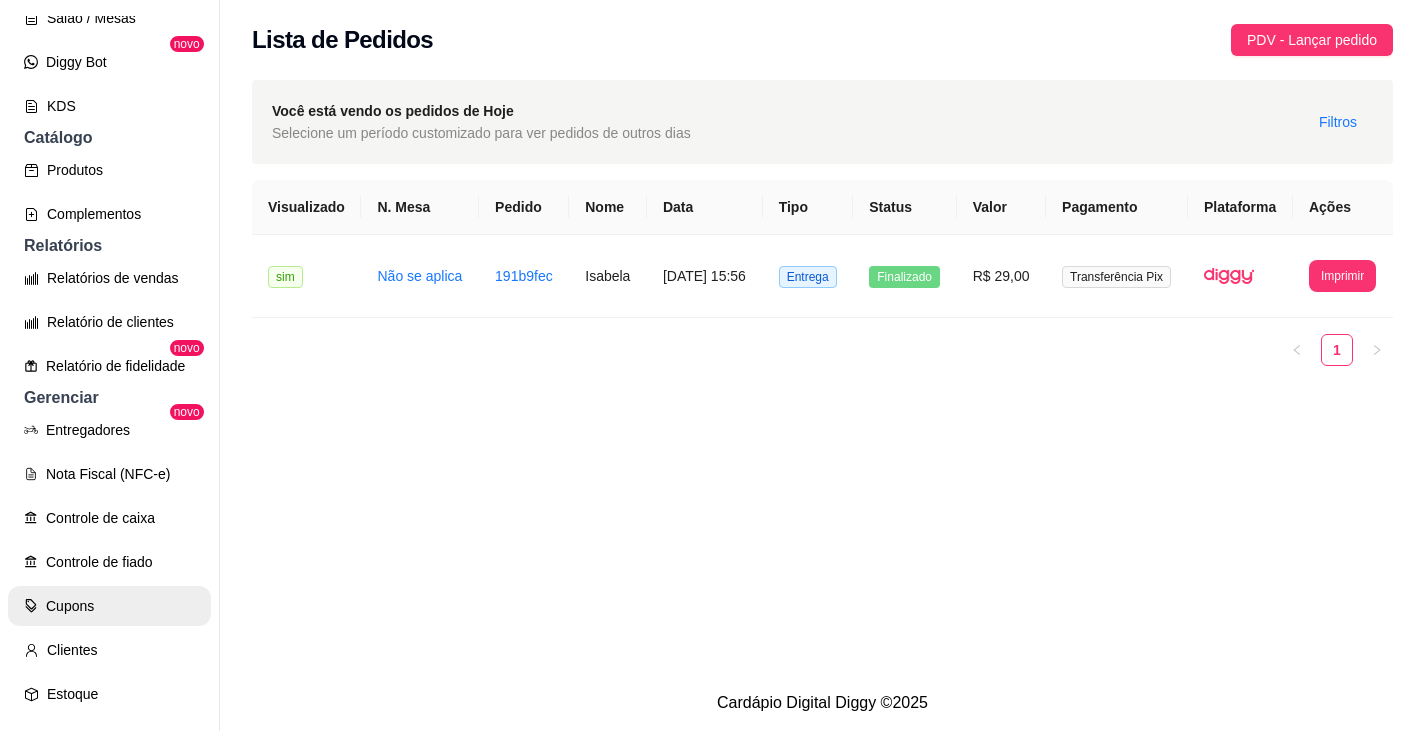 scroll, scrollTop: 639, scrollLeft: 0, axis: vertical 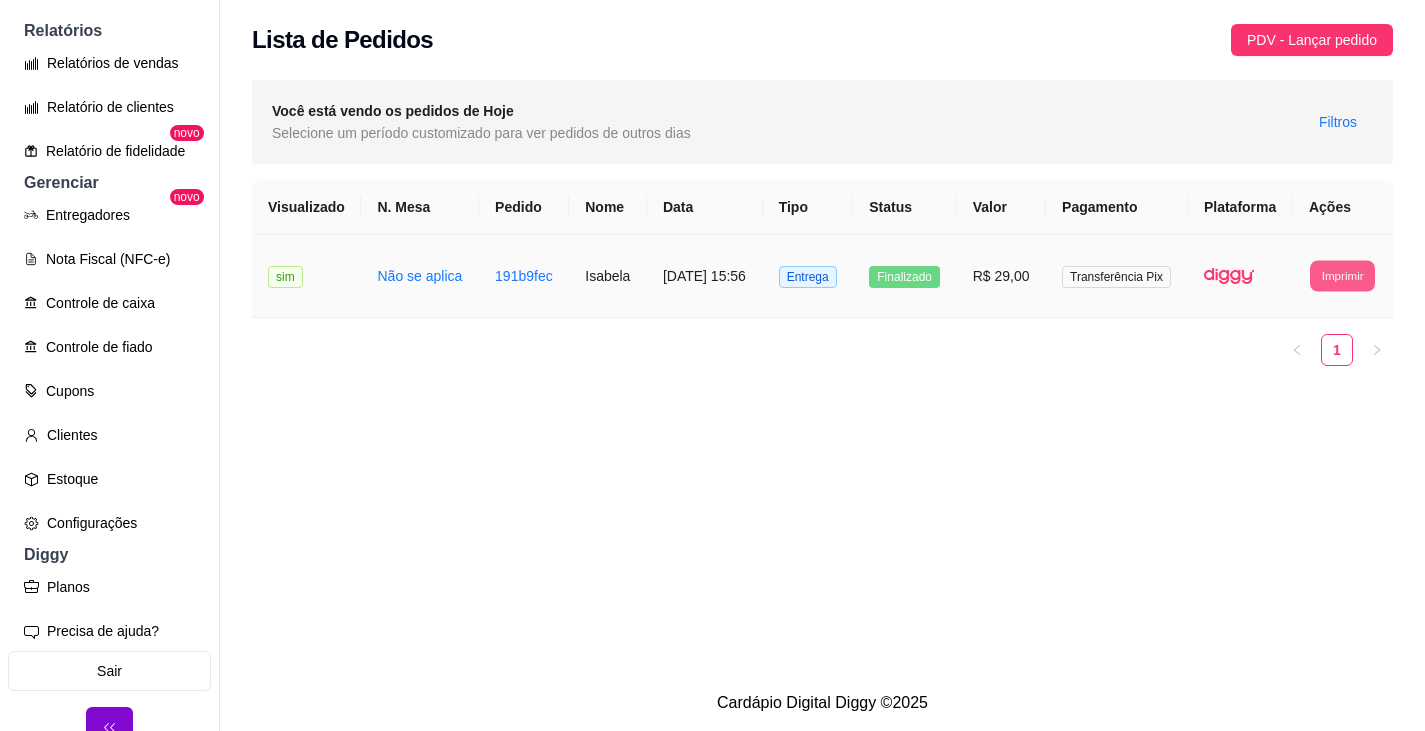 click on "Imprimir" at bounding box center [1342, 275] 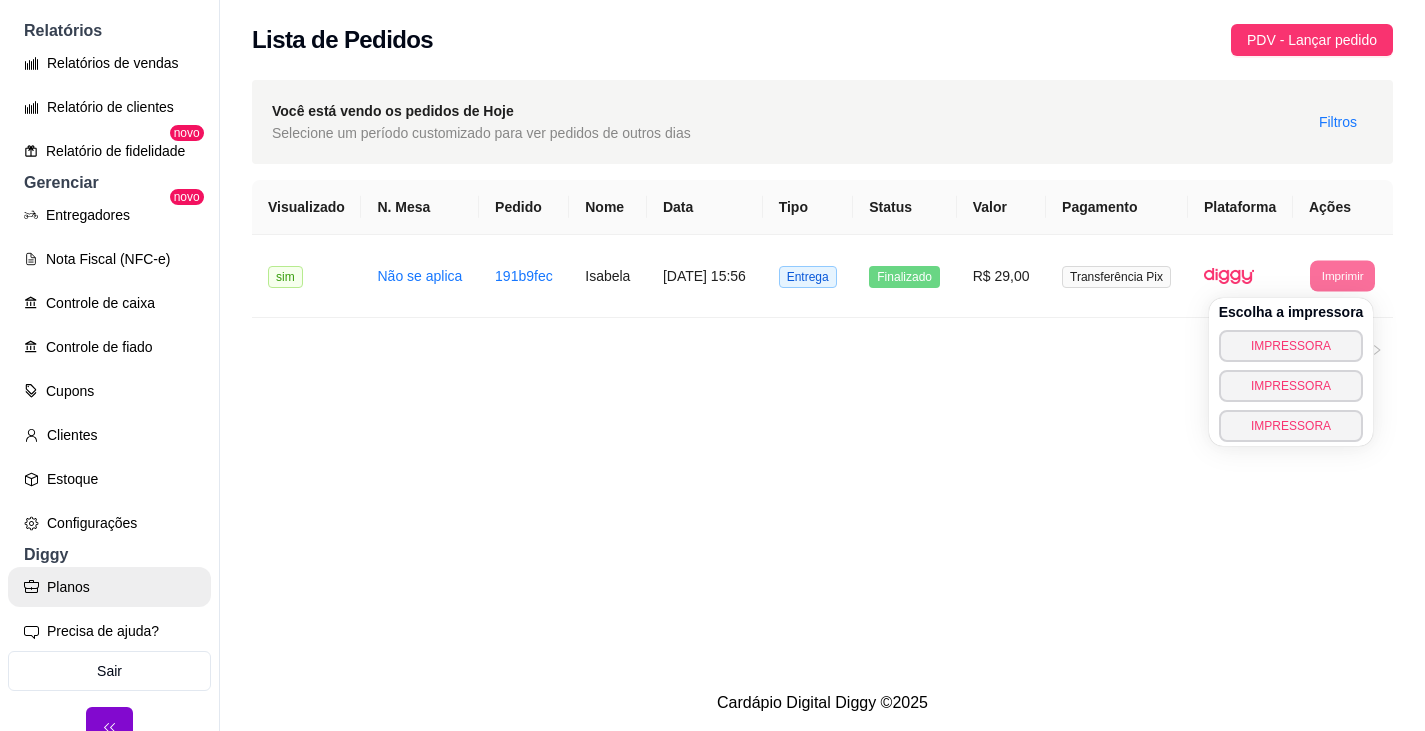 scroll, scrollTop: 32, scrollLeft: 0, axis: vertical 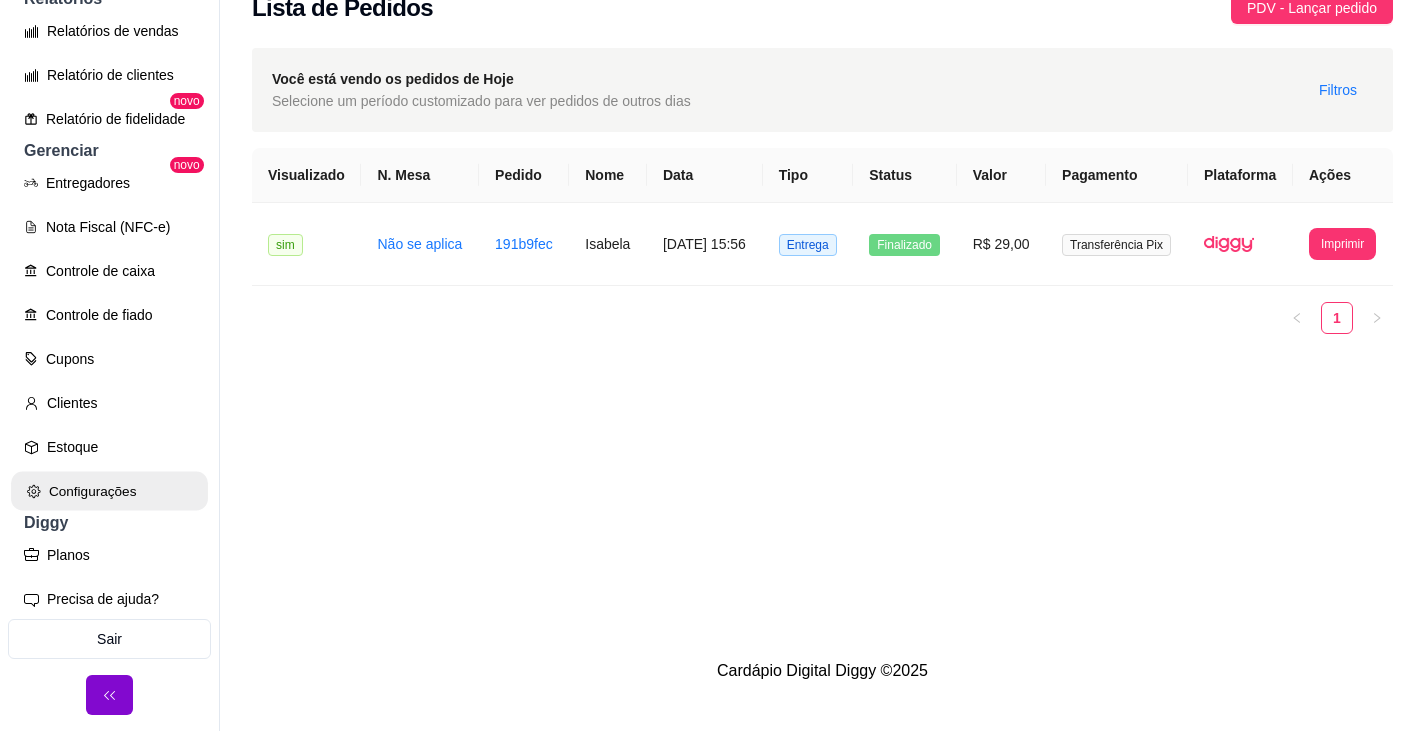 click on "Configurações" at bounding box center [109, 491] 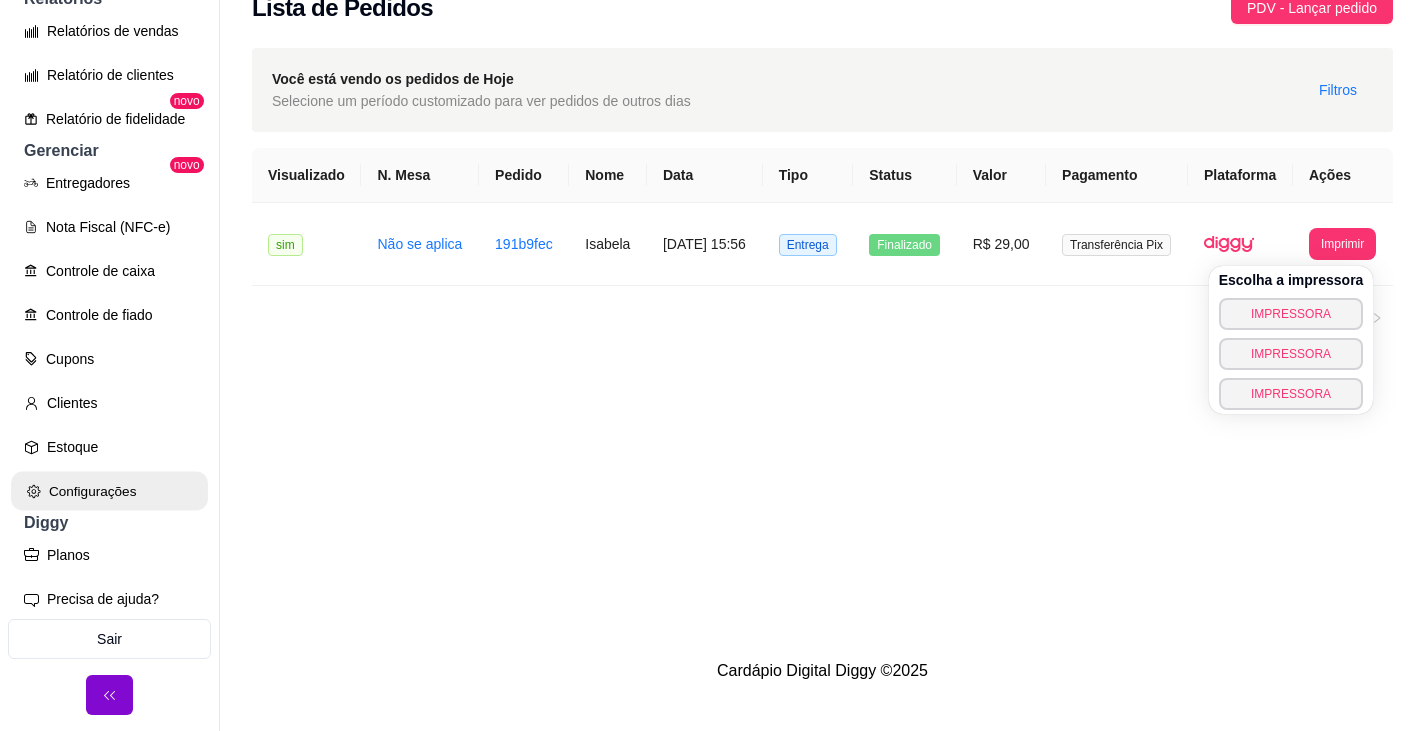 scroll, scrollTop: 0, scrollLeft: 0, axis: both 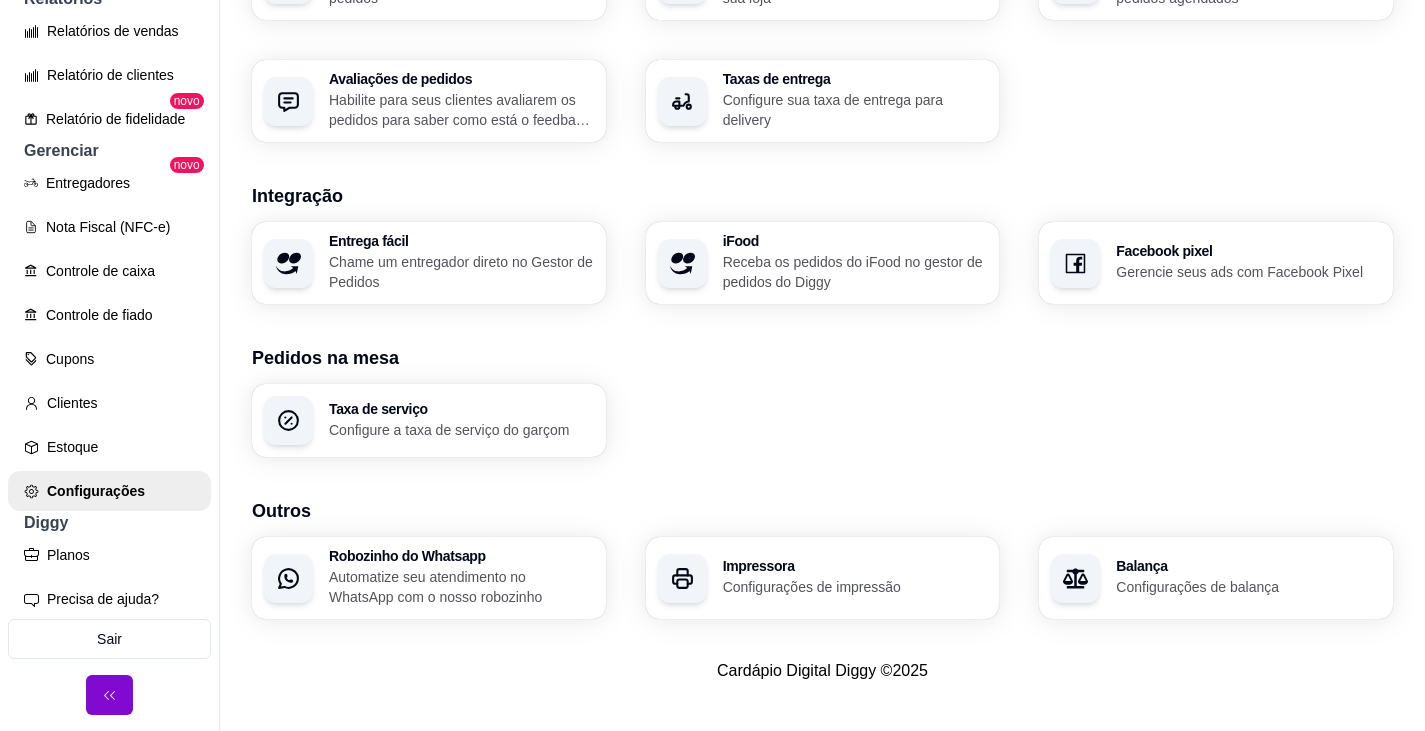 click on "Cardápio Digital Diggy © 2025" at bounding box center [822, 671] 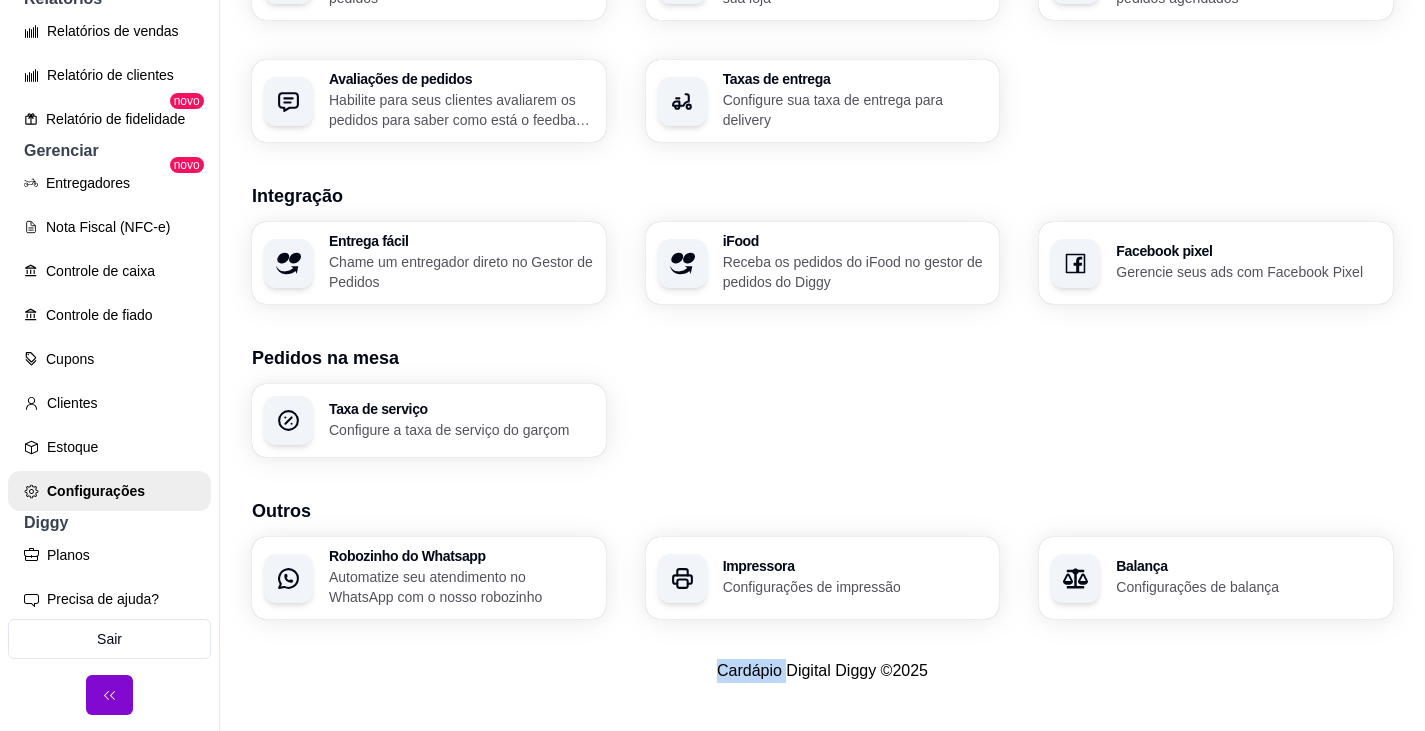 click on "Cardápio Digital Diggy © 2025" at bounding box center [822, 671] 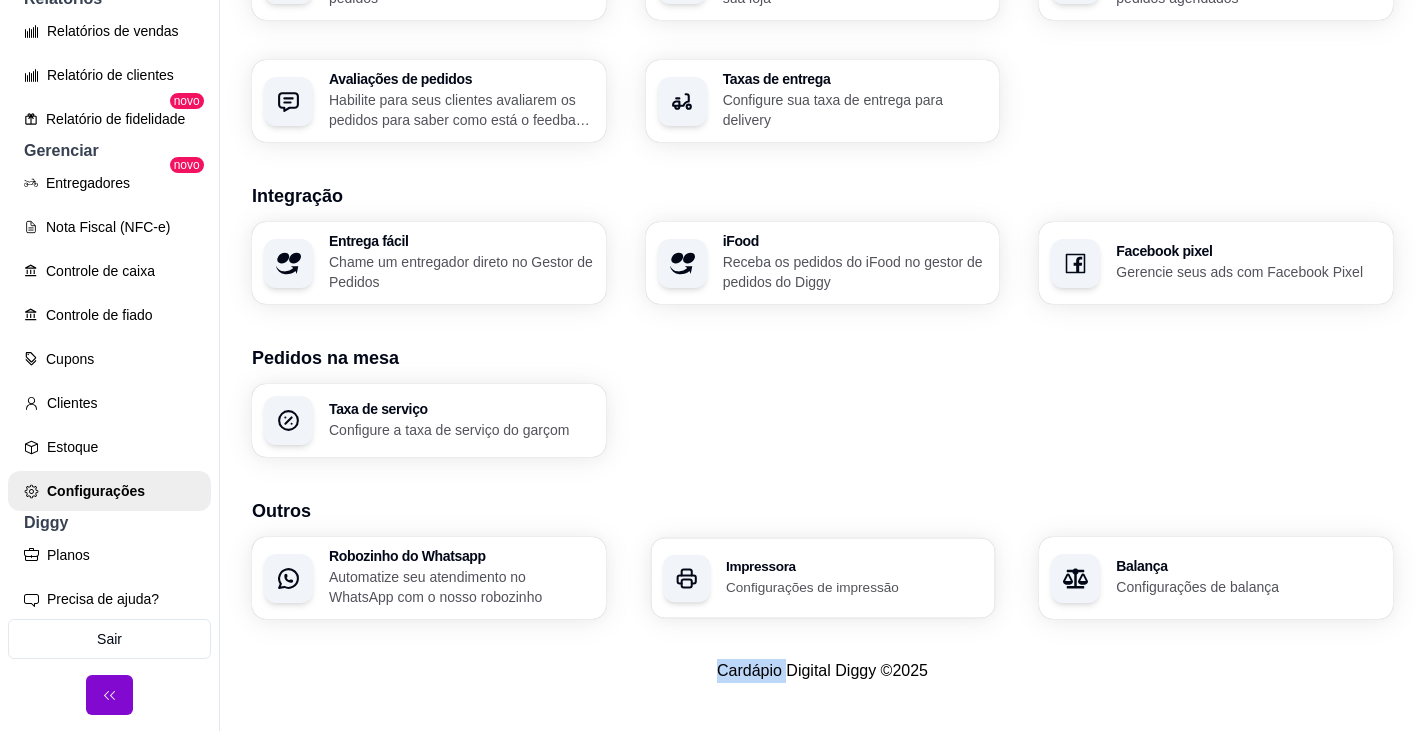 click on "Impressora Configurações de impressão" at bounding box center (854, 578) 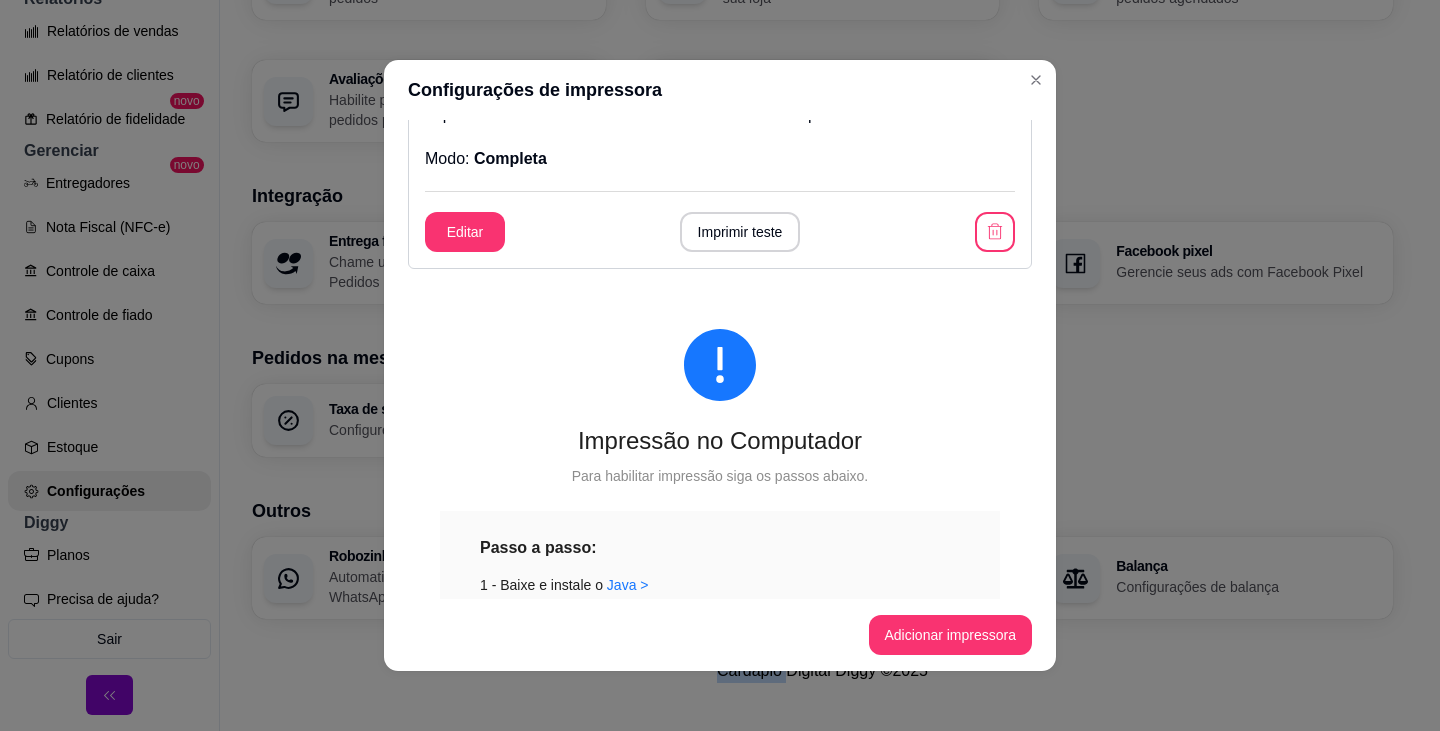 scroll, scrollTop: 700, scrollLeft: 0, axis: vertical 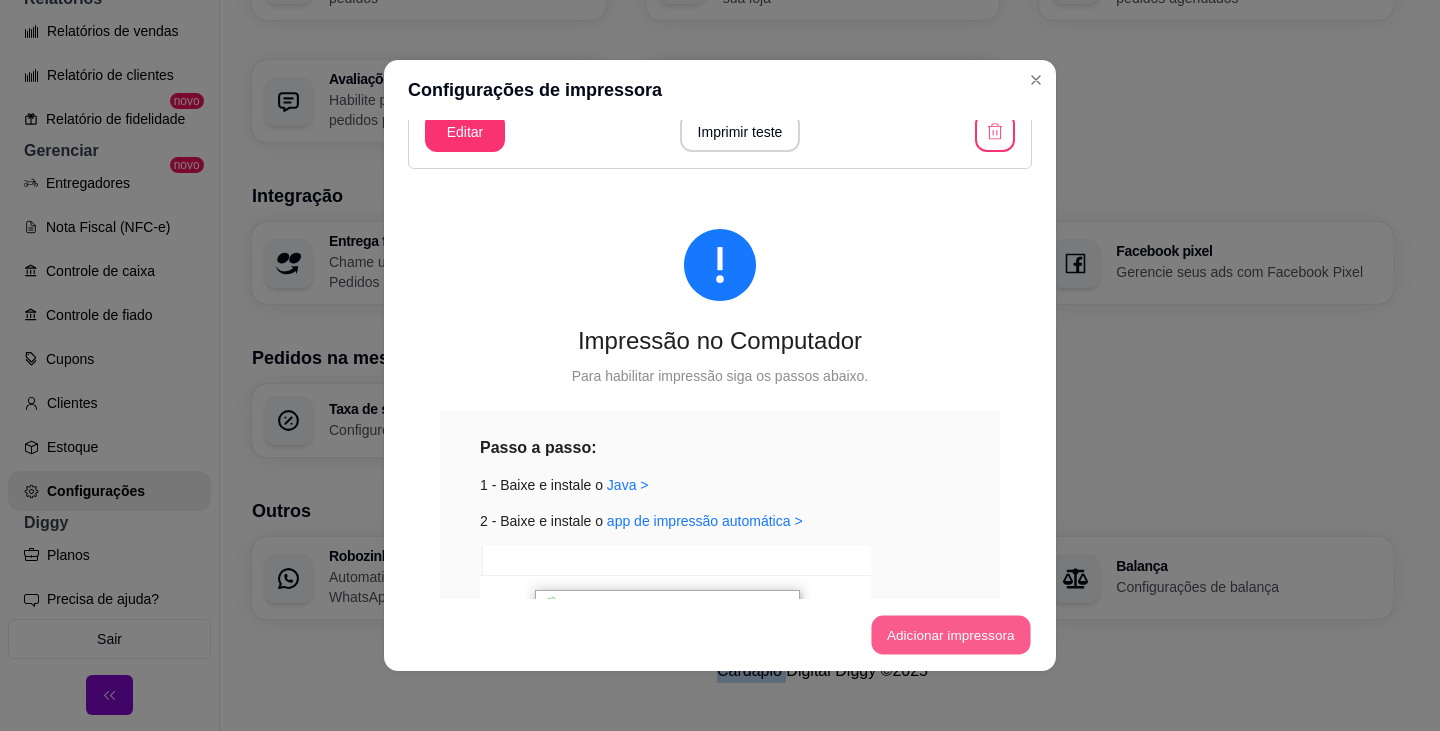 click on "Adicionar impressora" at bounding box center [950, 635] 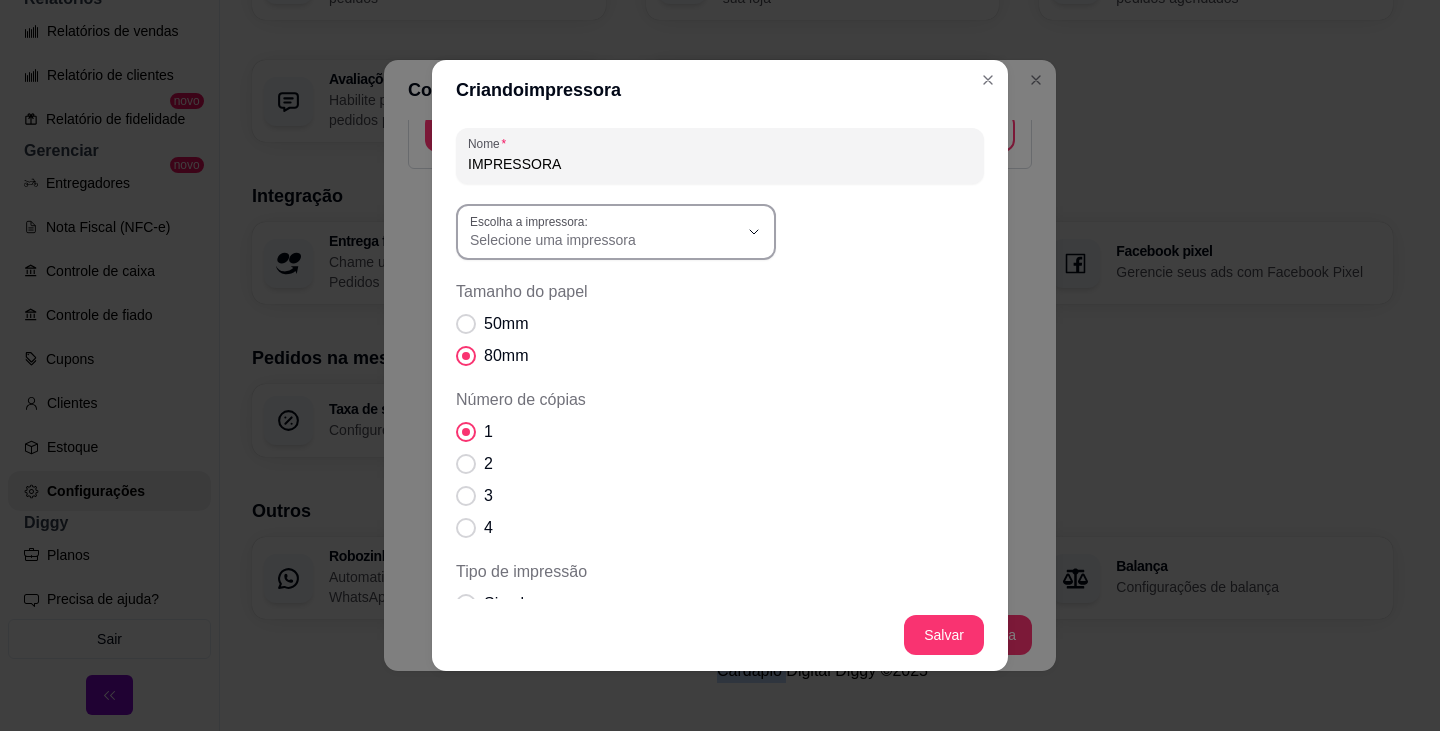 click on "Escolha a impressora:" at bounding box center (532, 221) 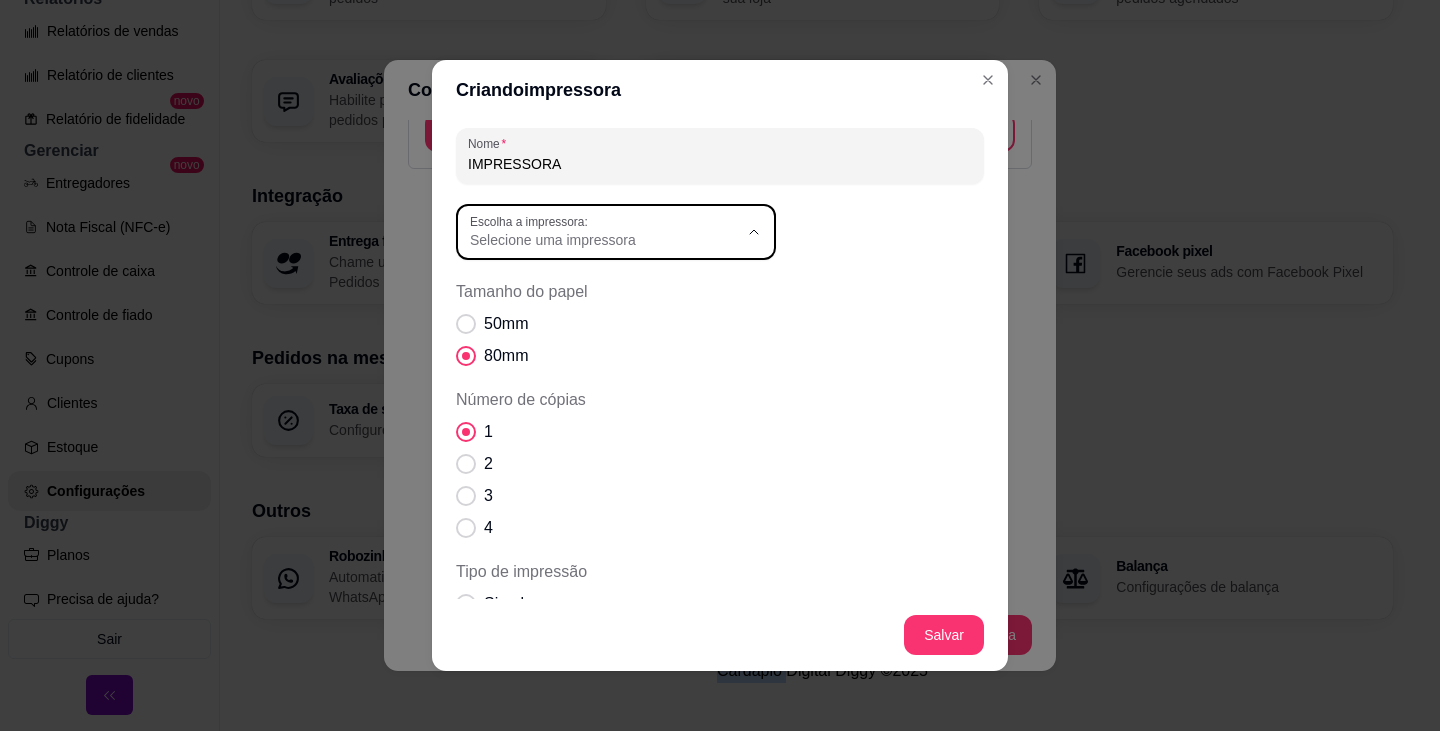 click on "POS80 Printer" at bounding box center [598, 385] 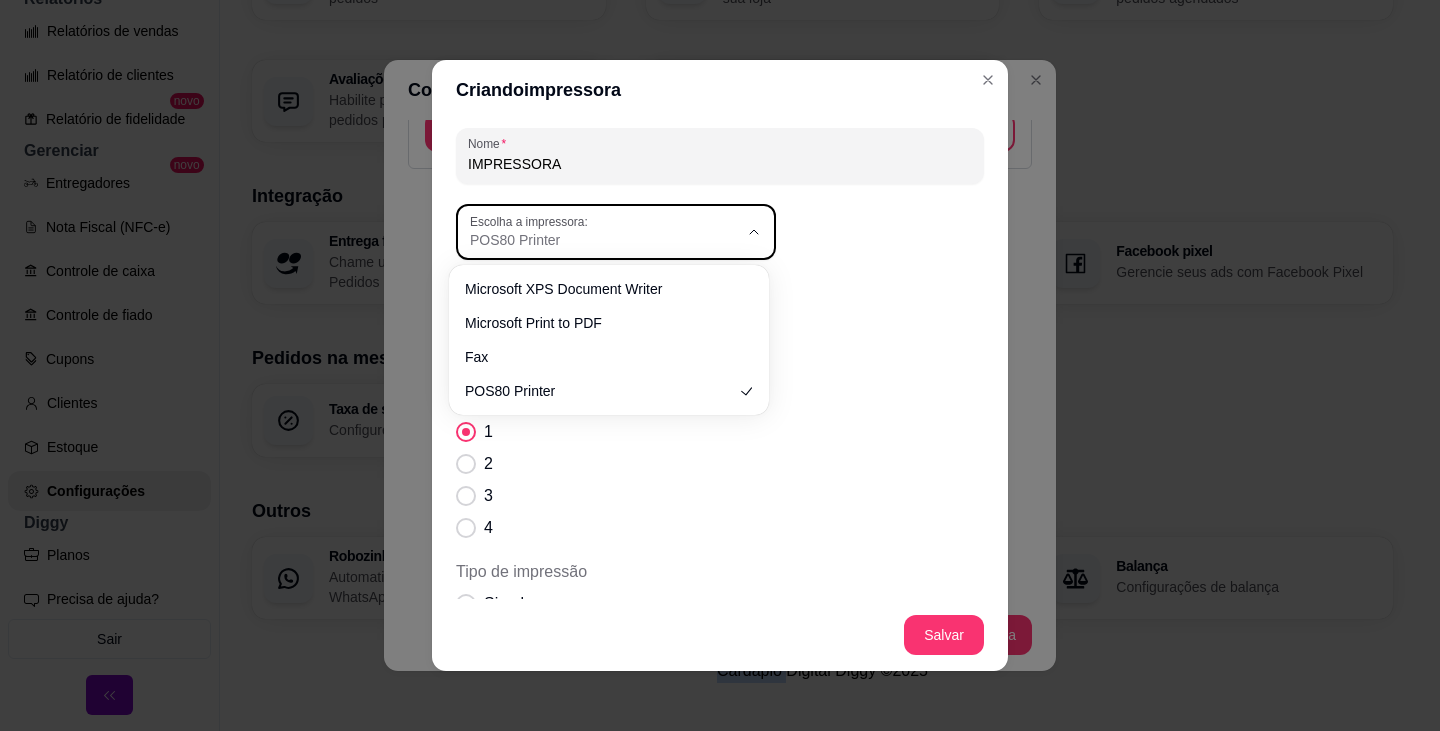 click 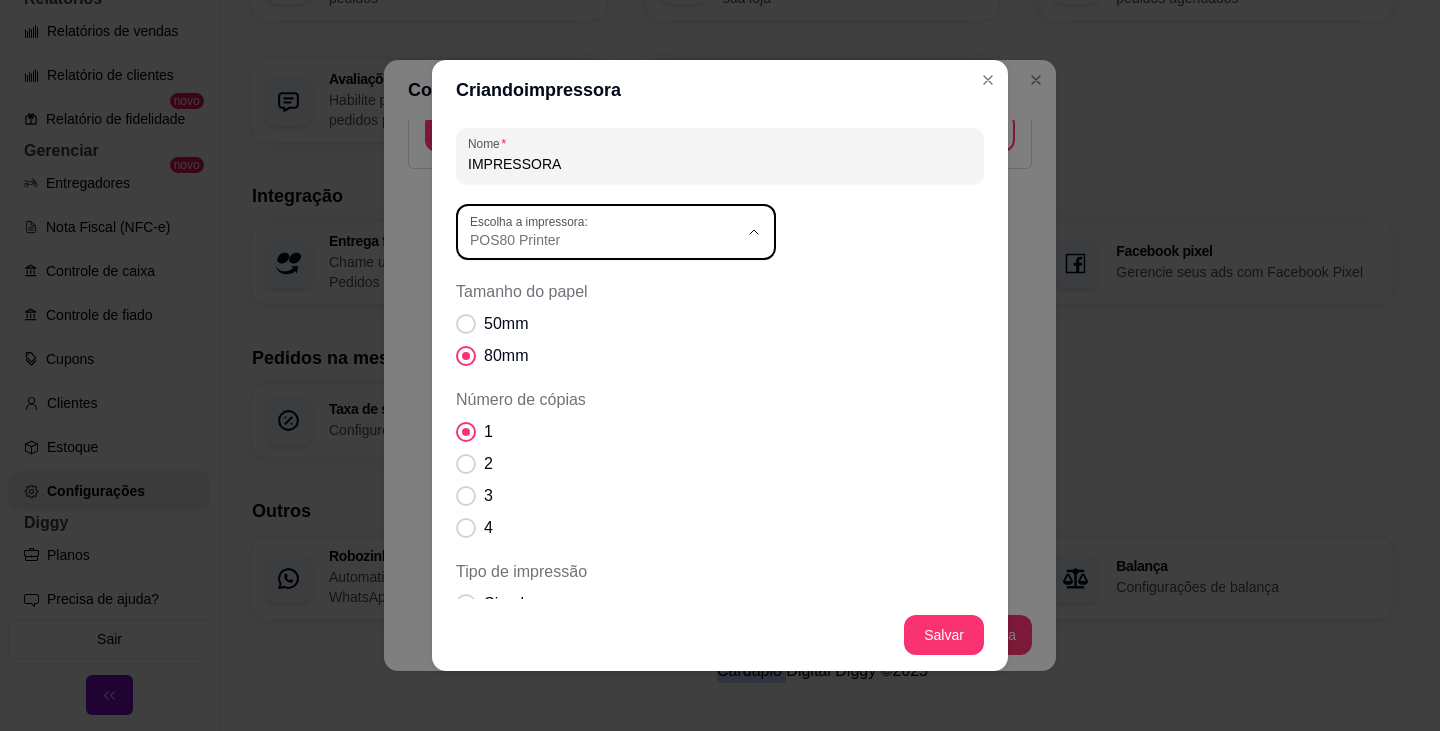 click on "POS80 Printer" at bounding box center [598, 385] 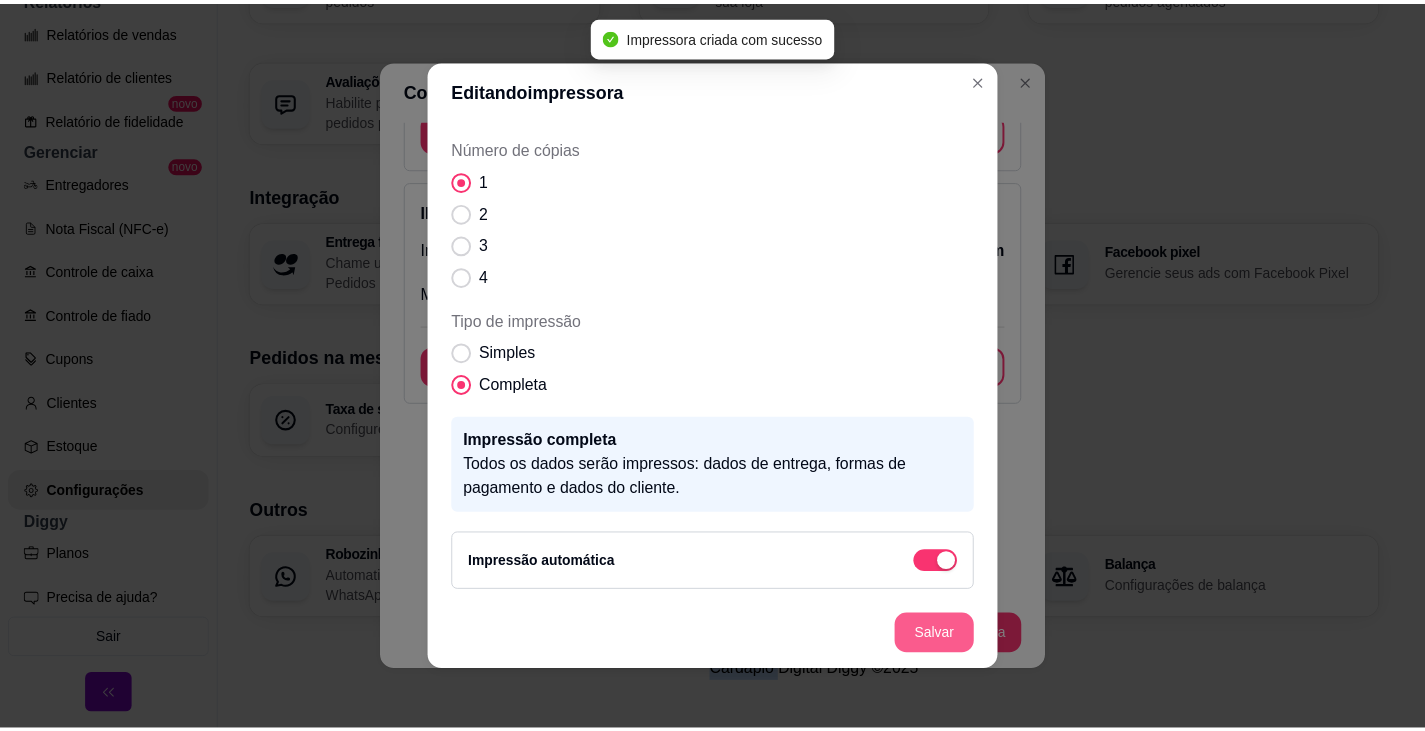 scroll, scrollTop: 175, scrollLeft: 0, axis: vertical 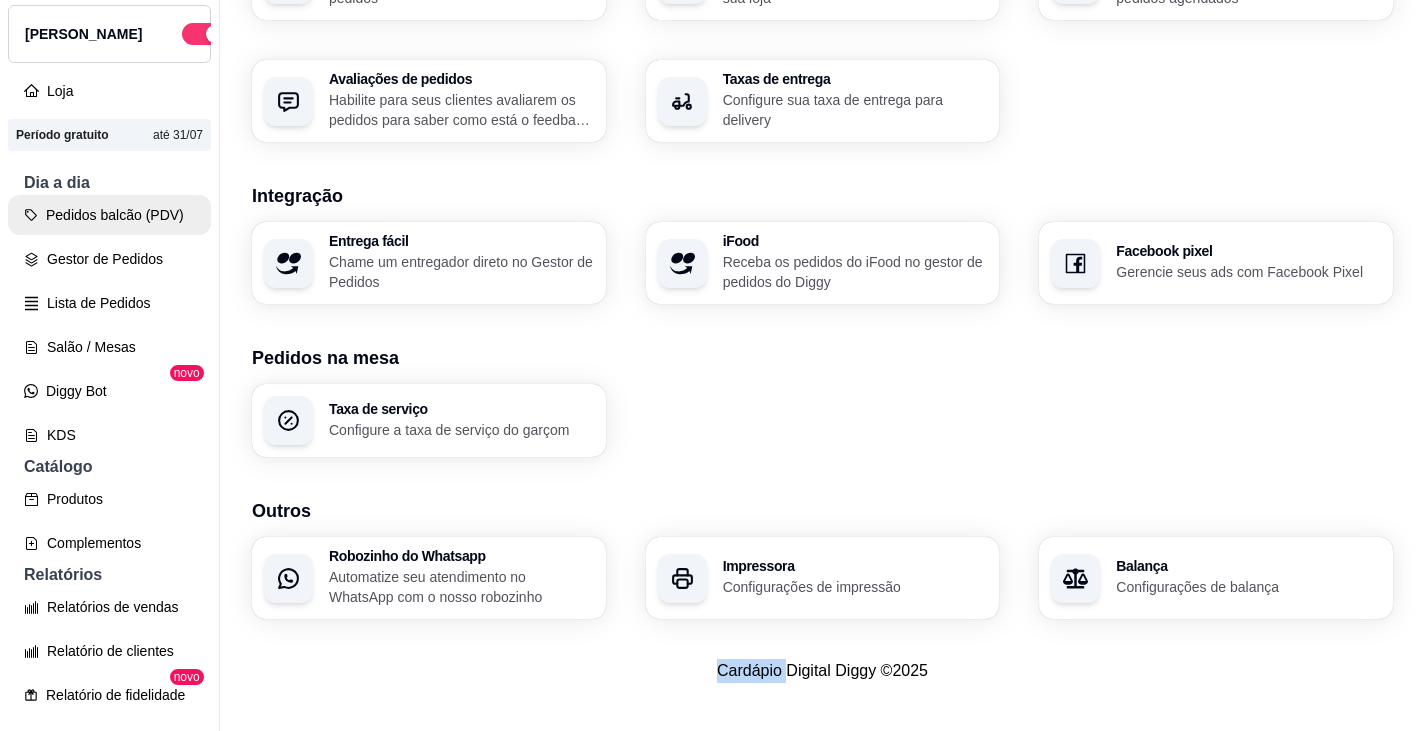 click on "Pedidos balcão (PDV)" at bounding box center [109, 215] 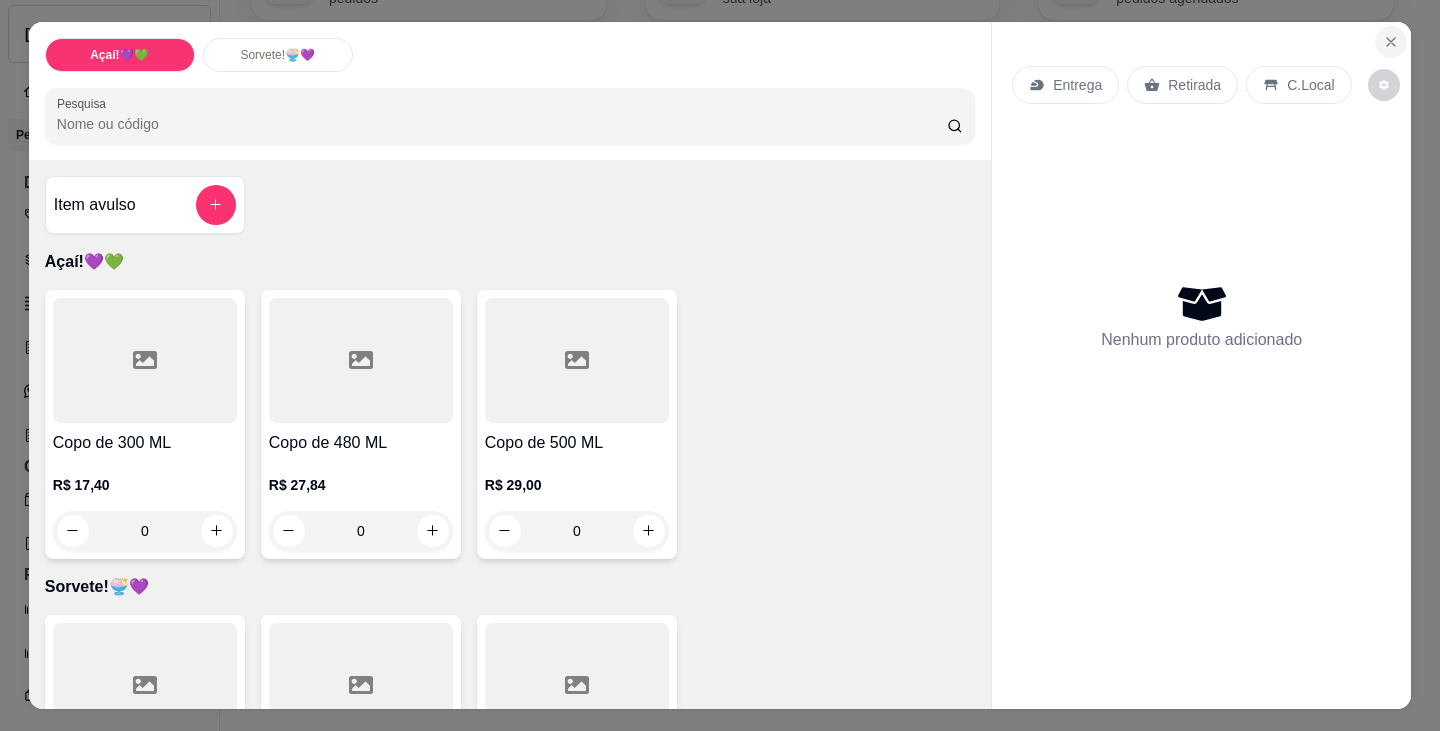 click 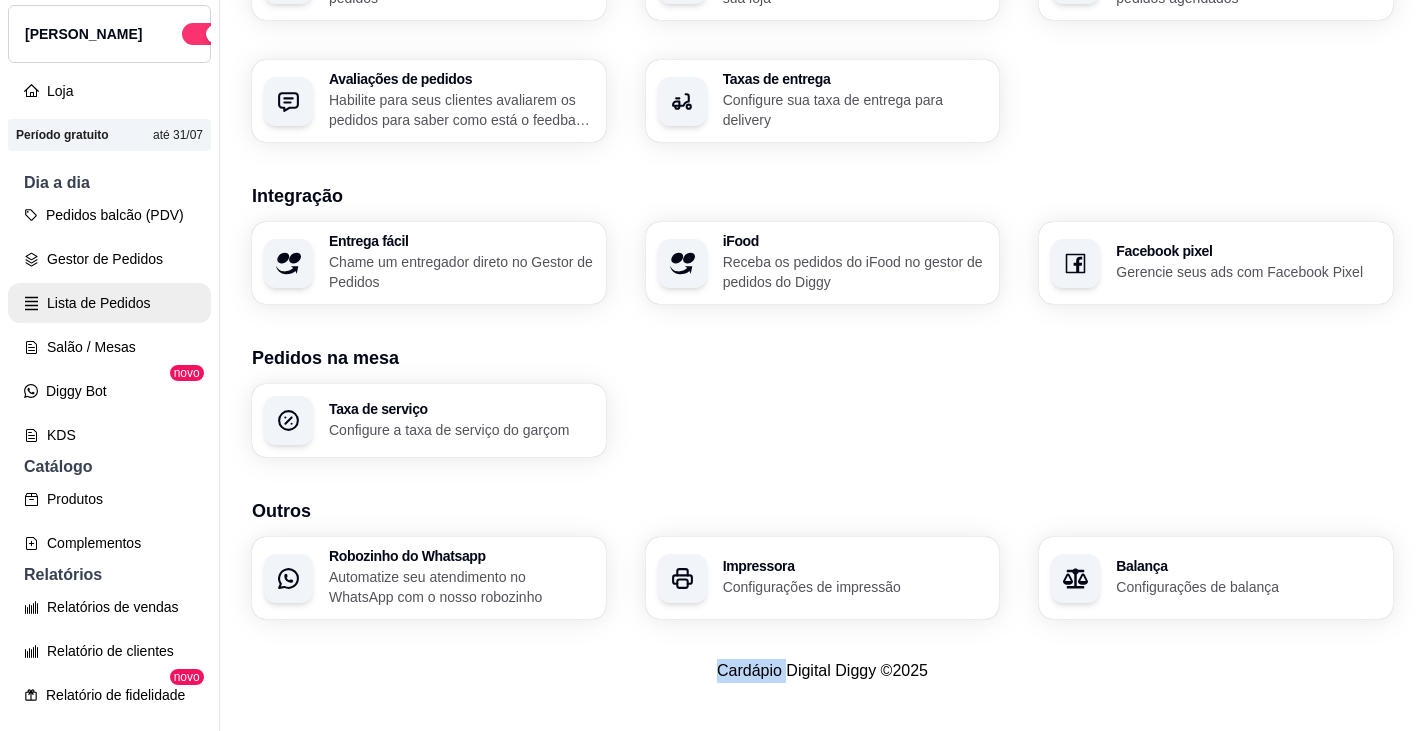 click on "Lista de Pedidos" at bounding box center (109, 303) 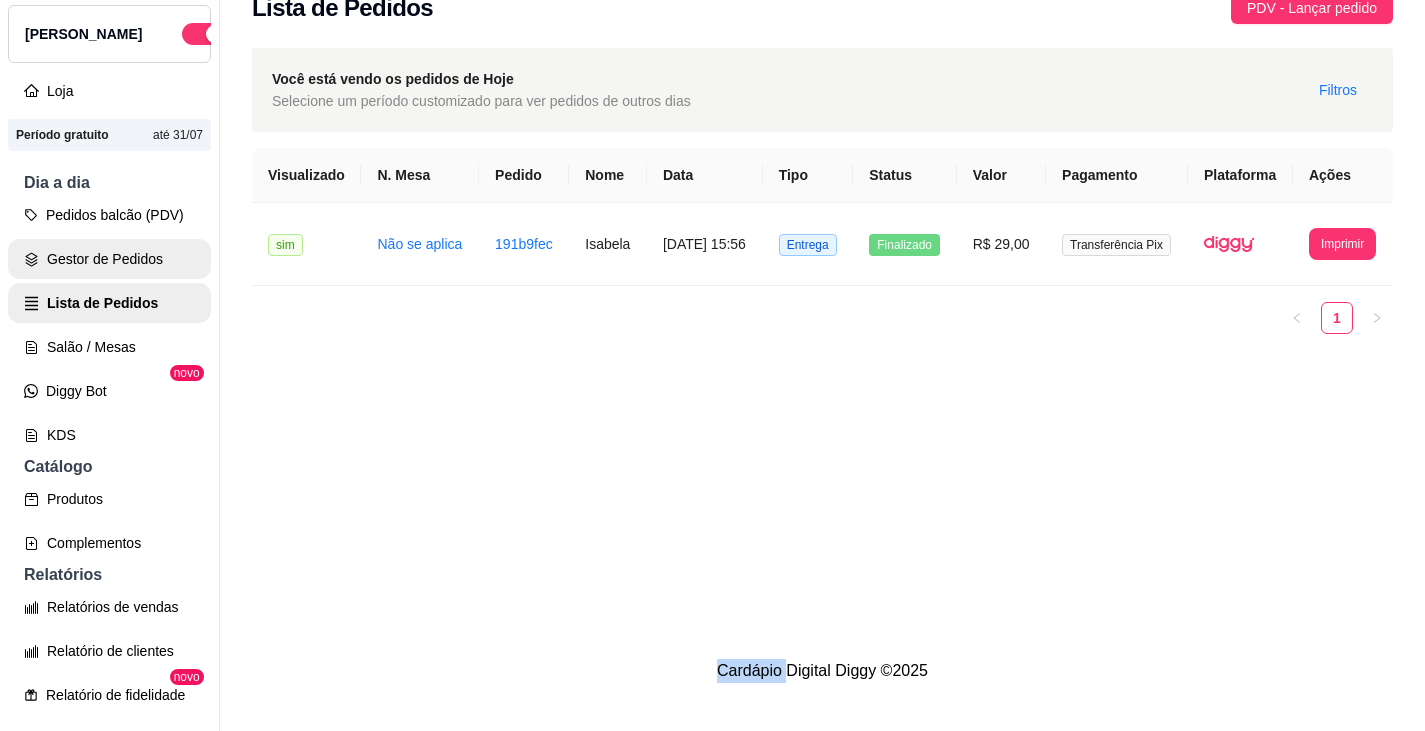 scroll, scrollTop: 0, scrollLeft: 0, axis: both 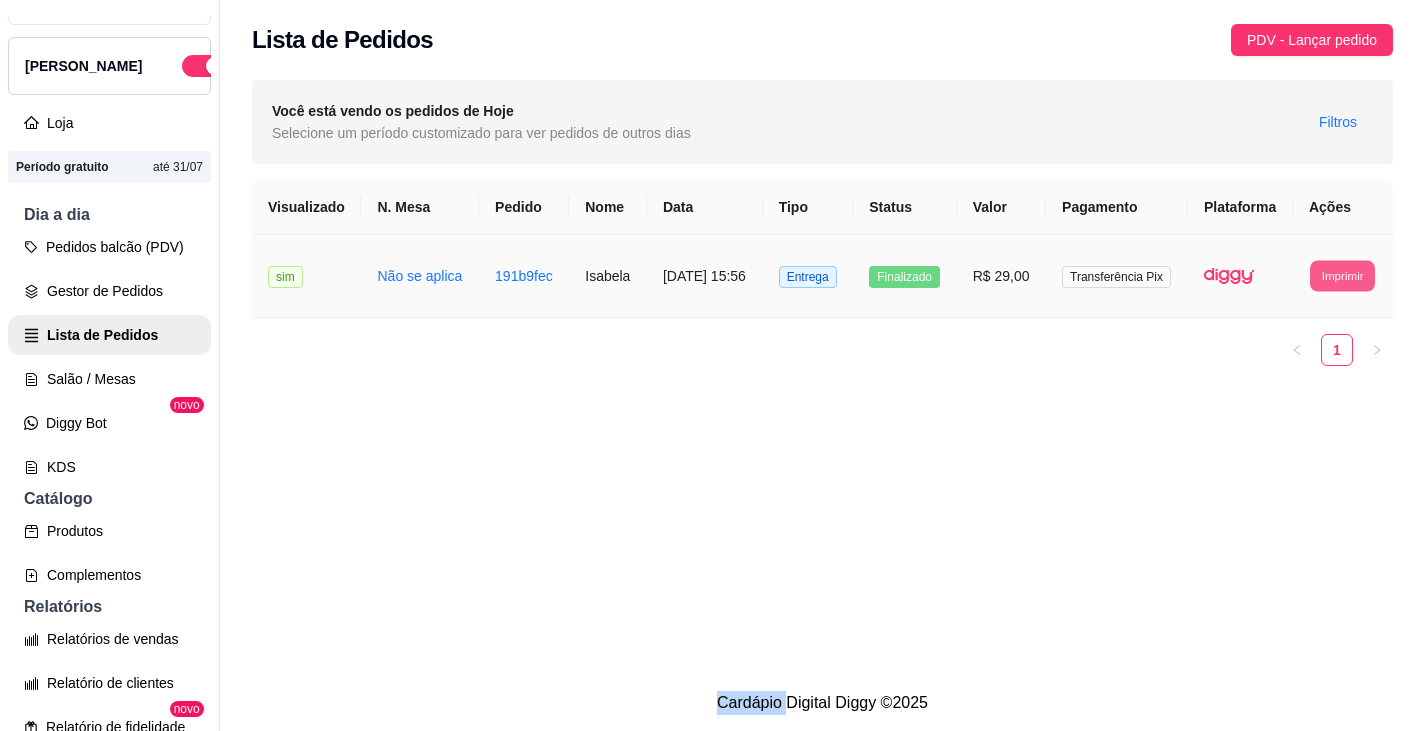 click on "Imprimir" at bounding box center [1342, 275] 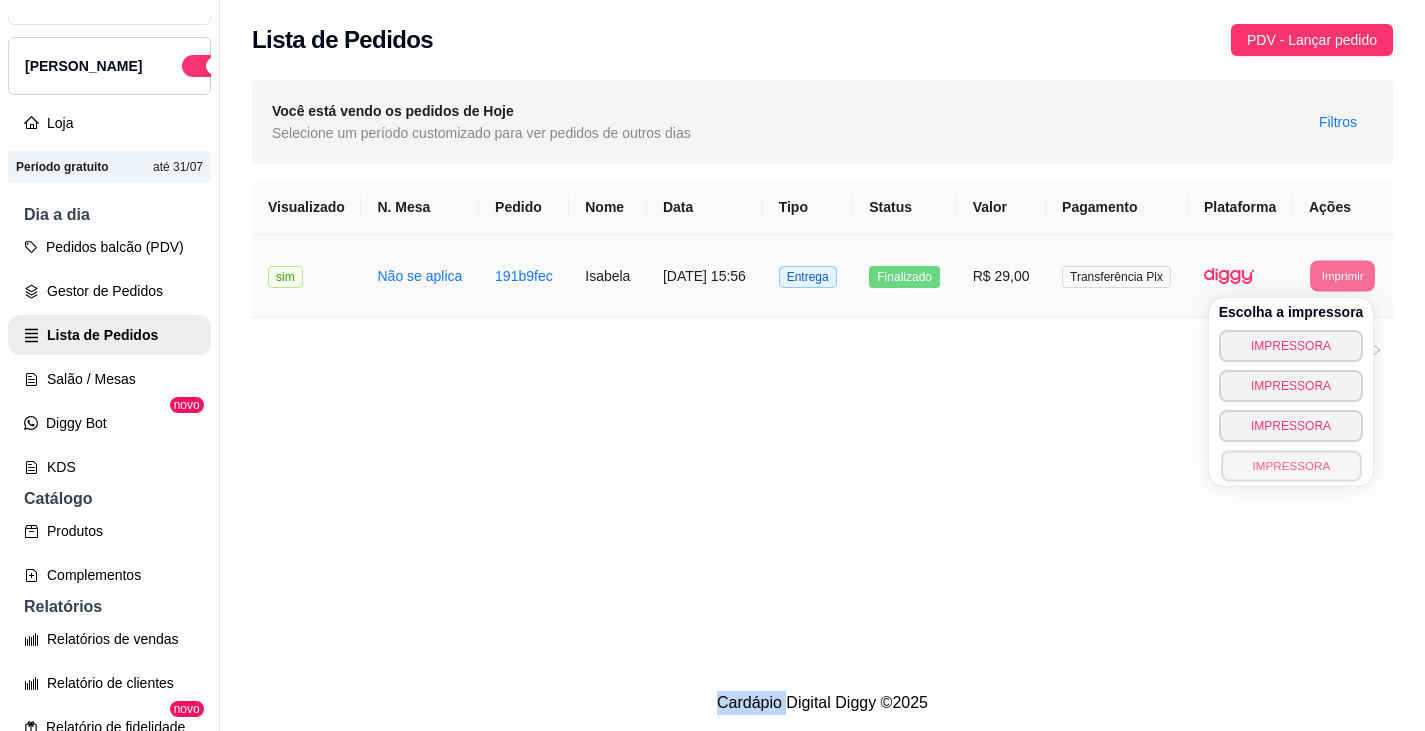 click on "IMPRESSORA" at bounding box center (1291, 465) 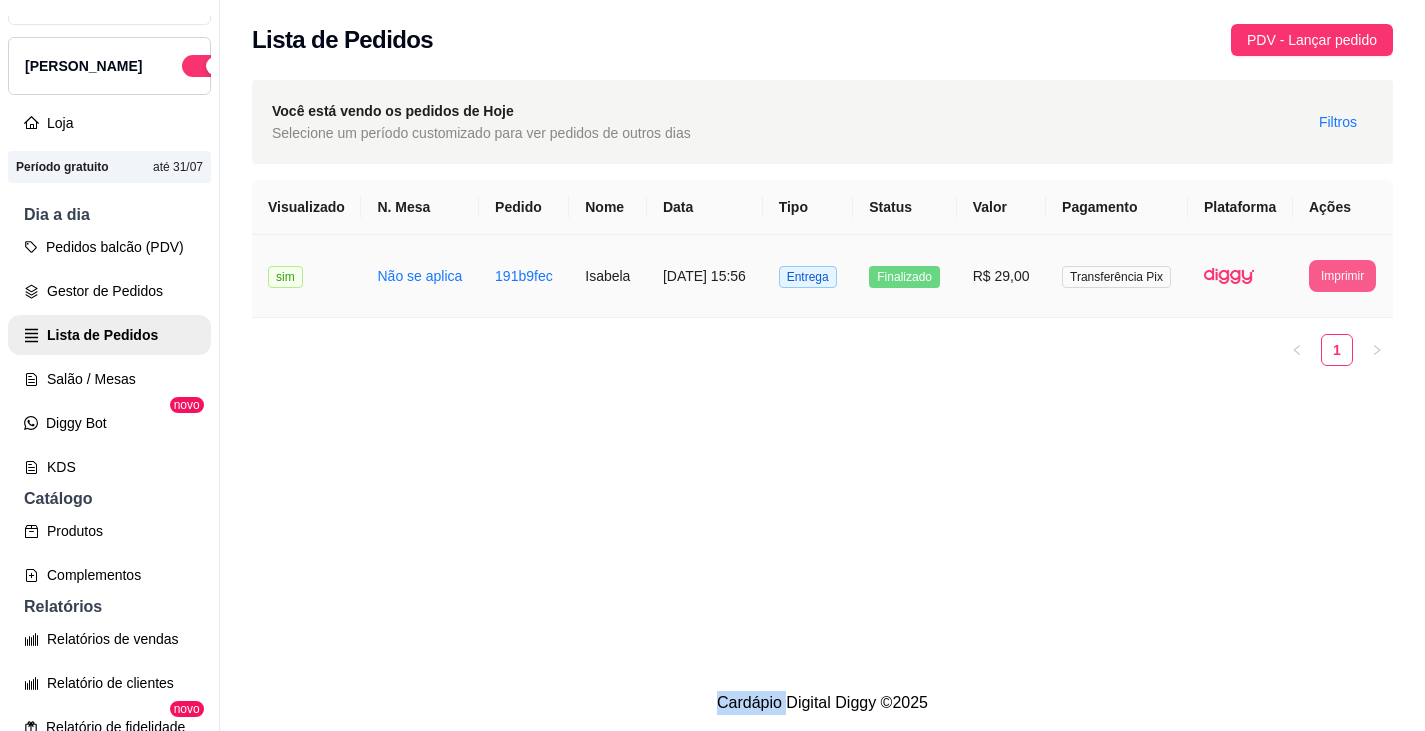 click on "Imprimir" at bounding box center (1342, 276) 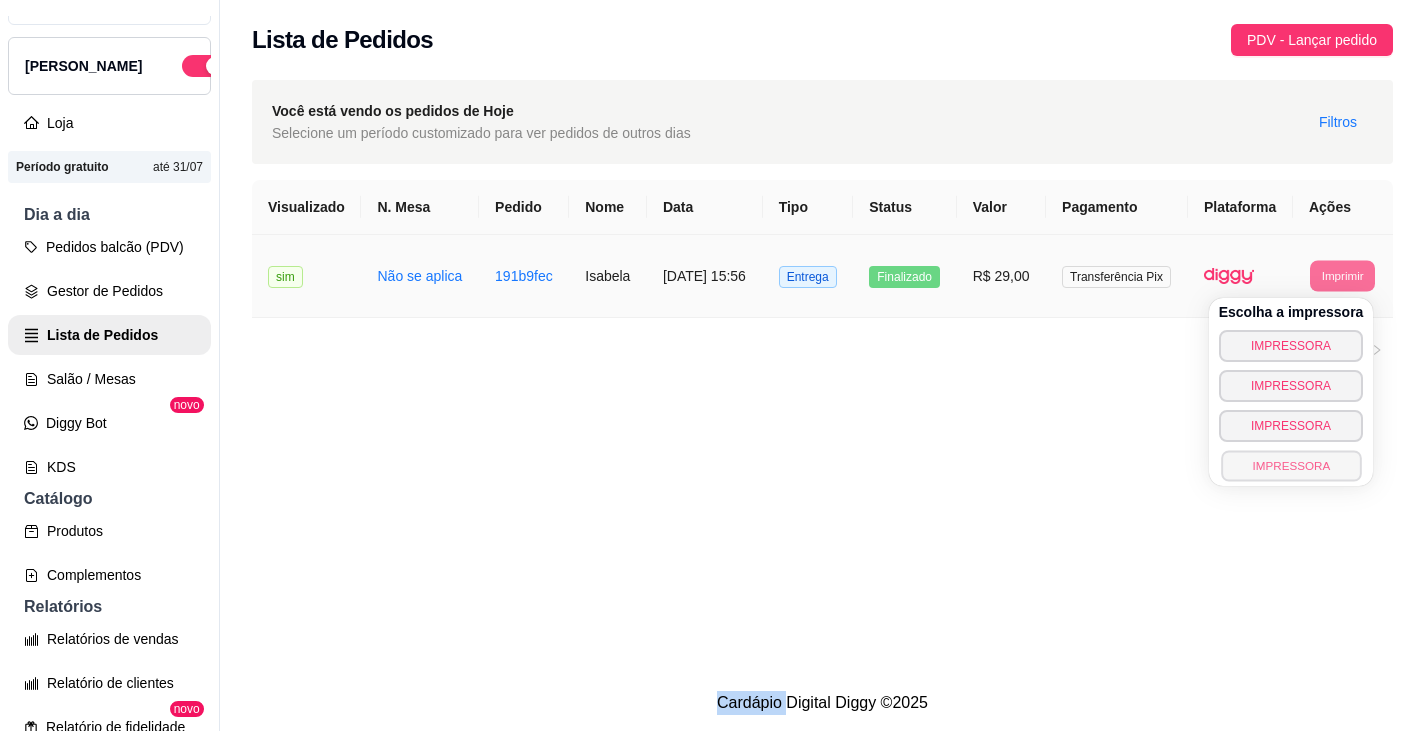 click on "IMPRESSORA" at bounding box center (1291, 465) 